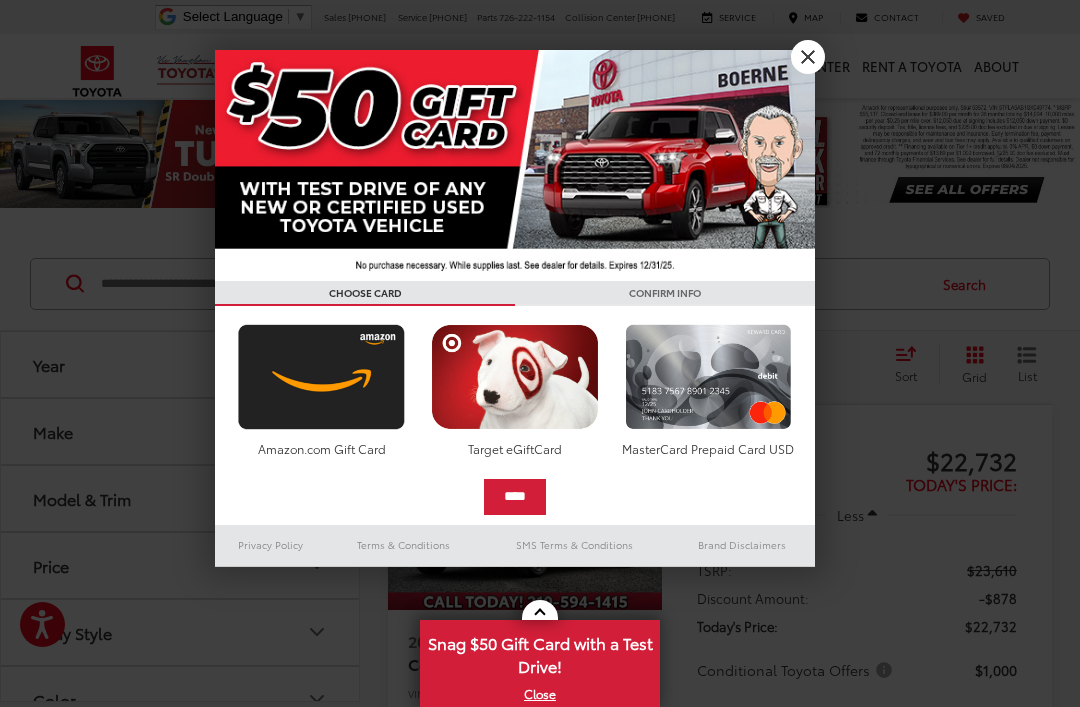 scroll, scrollTop: 0, scrollLeft: 0, axis: both 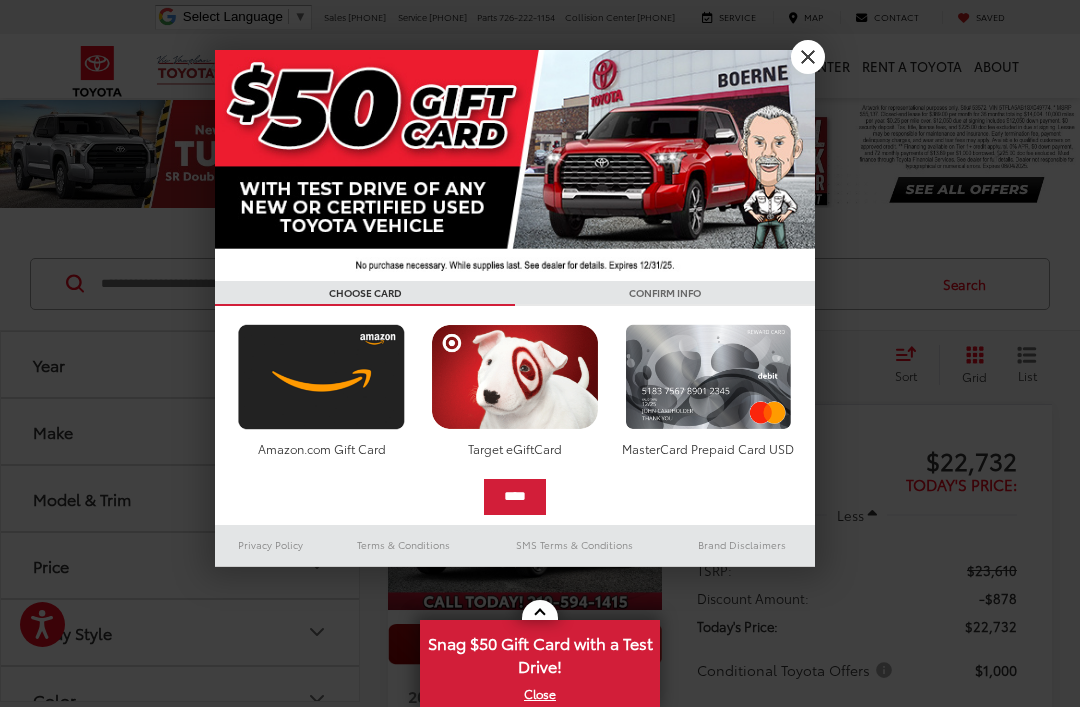 click on "X" at bounding box center [808, 57] 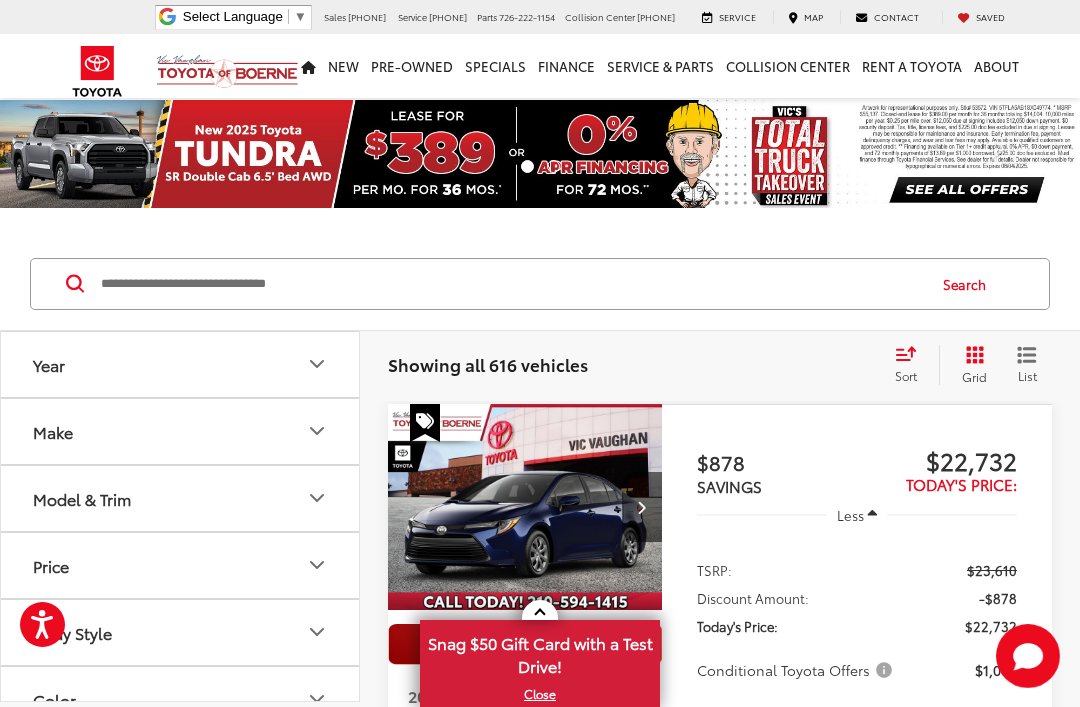 scroll, scrollTop: 0, scrollLeft: 0, axis: both 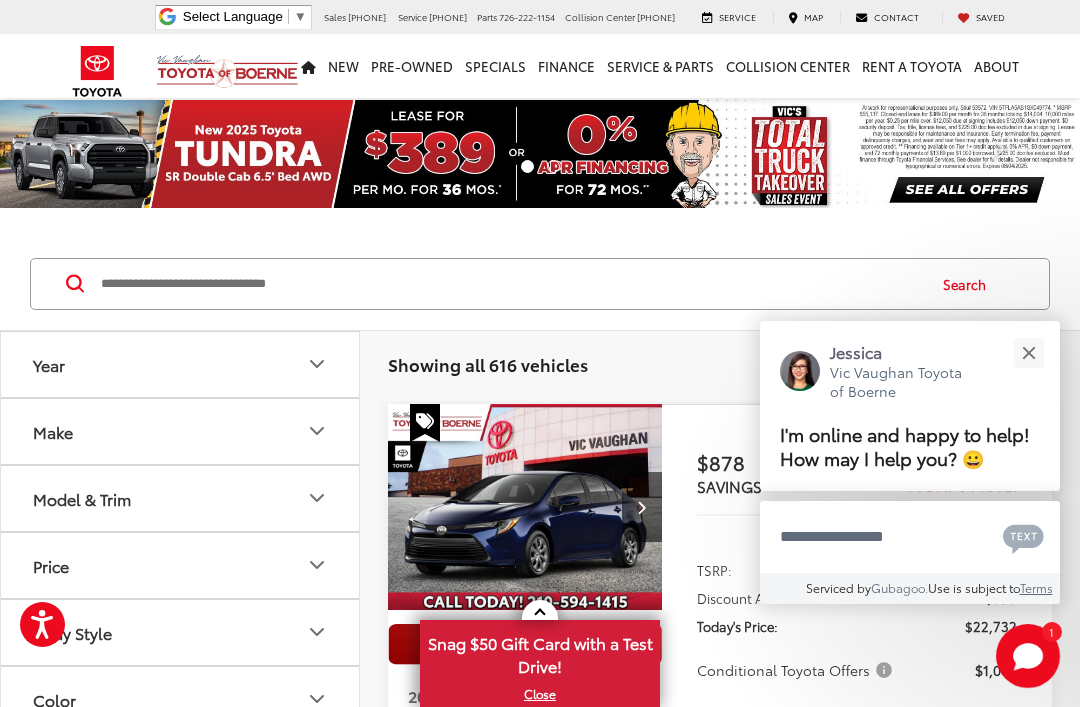 click at bounding box center (540, 154) 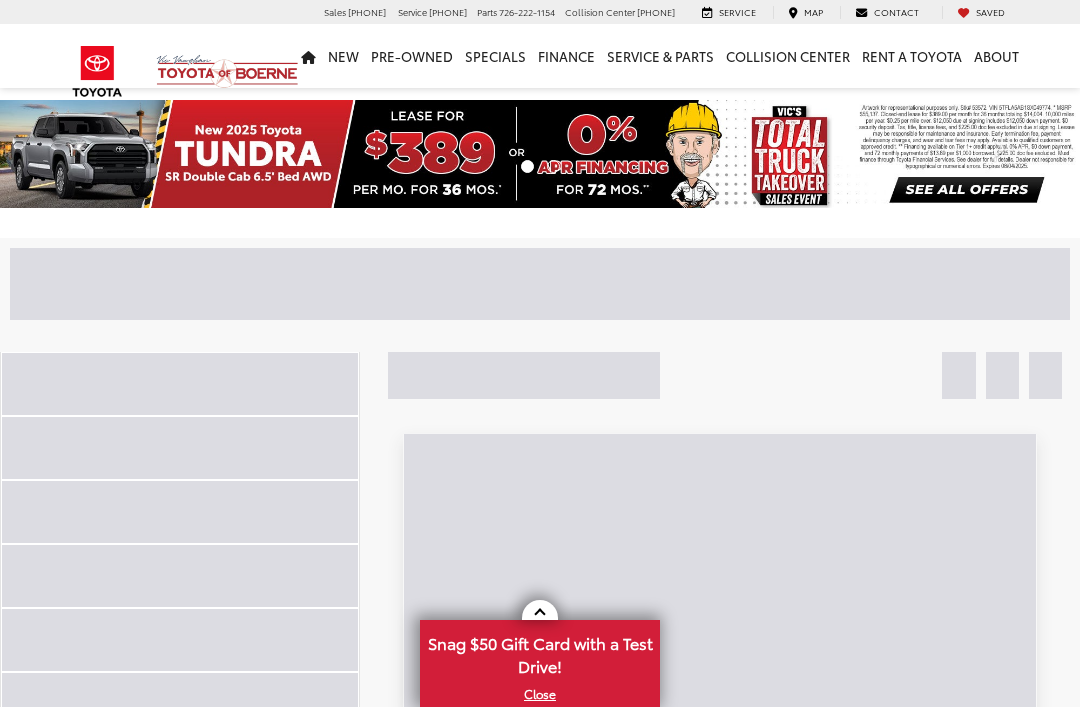 scroll, scrollTop: 0, scrollLeft: 0, axis: both 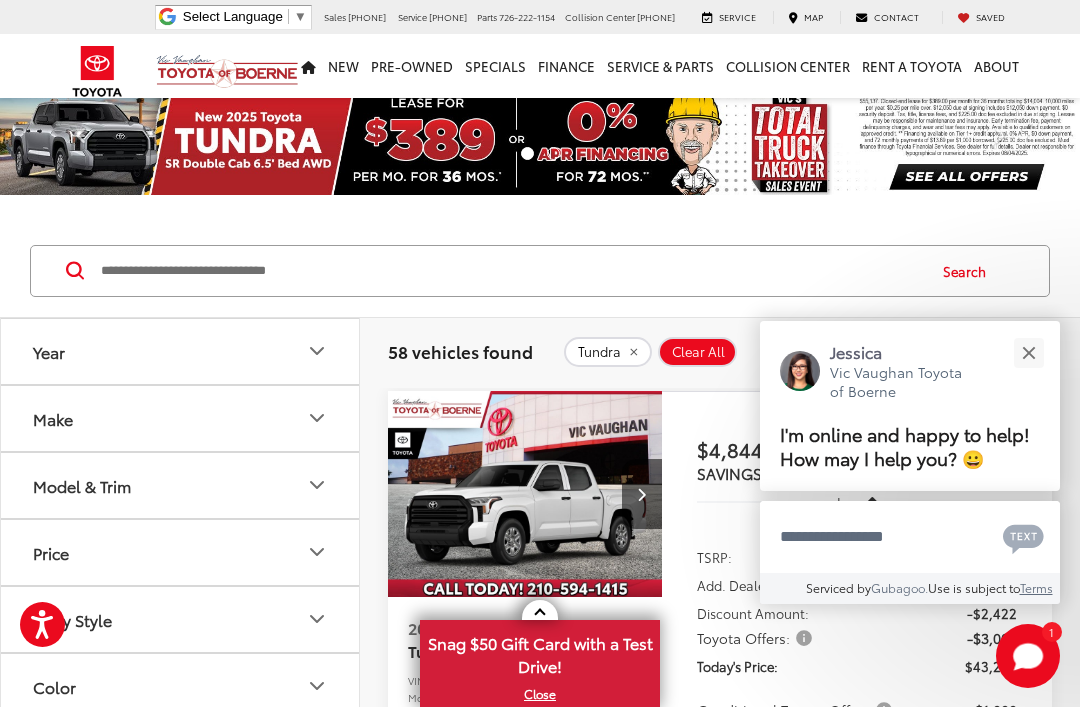 click at bounding box center (1028, 352) 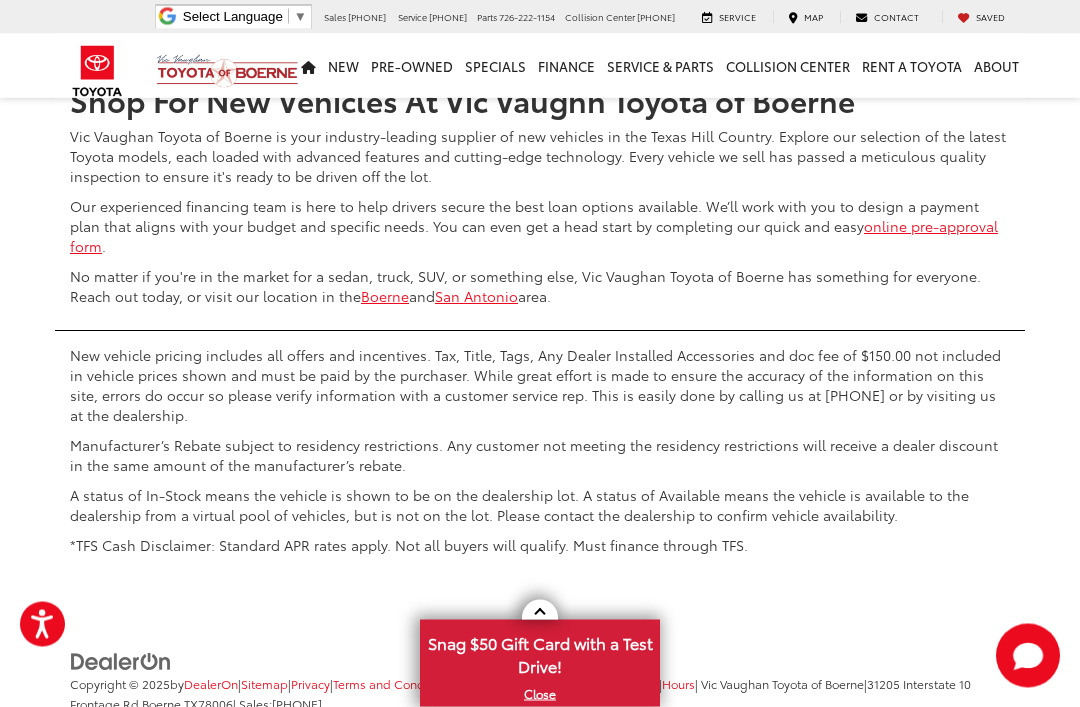 scroll, scrollTop: 8977, scrollLeft: 0, axis: vertical 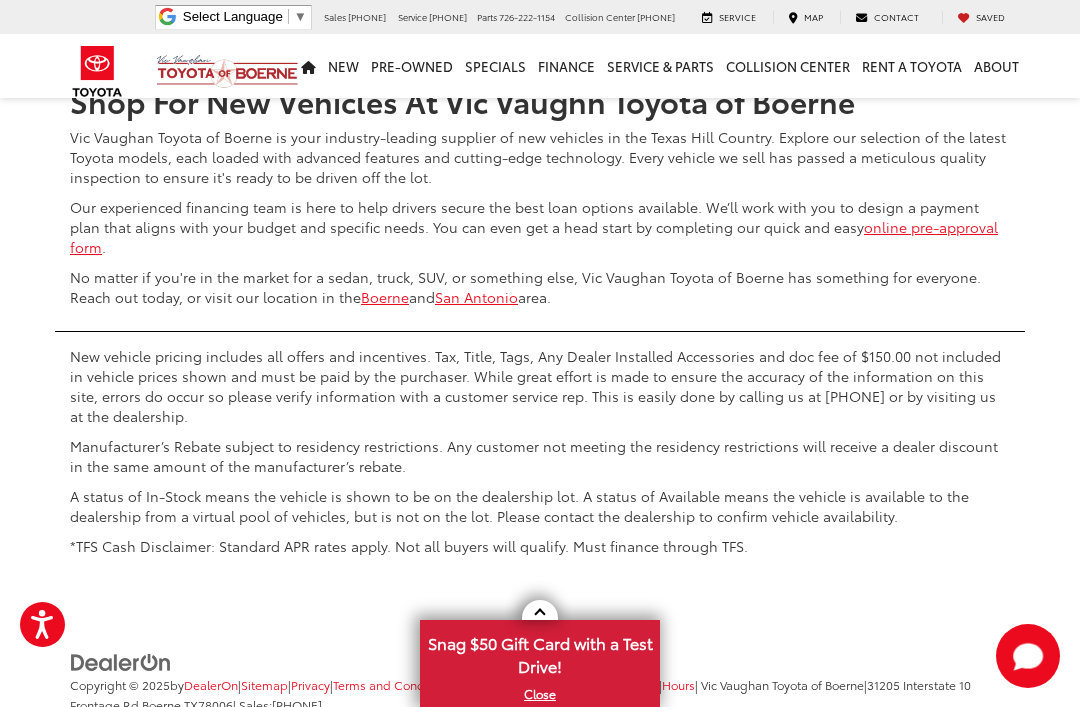 click on "Model & Trim" at bounding box center (181, -346) 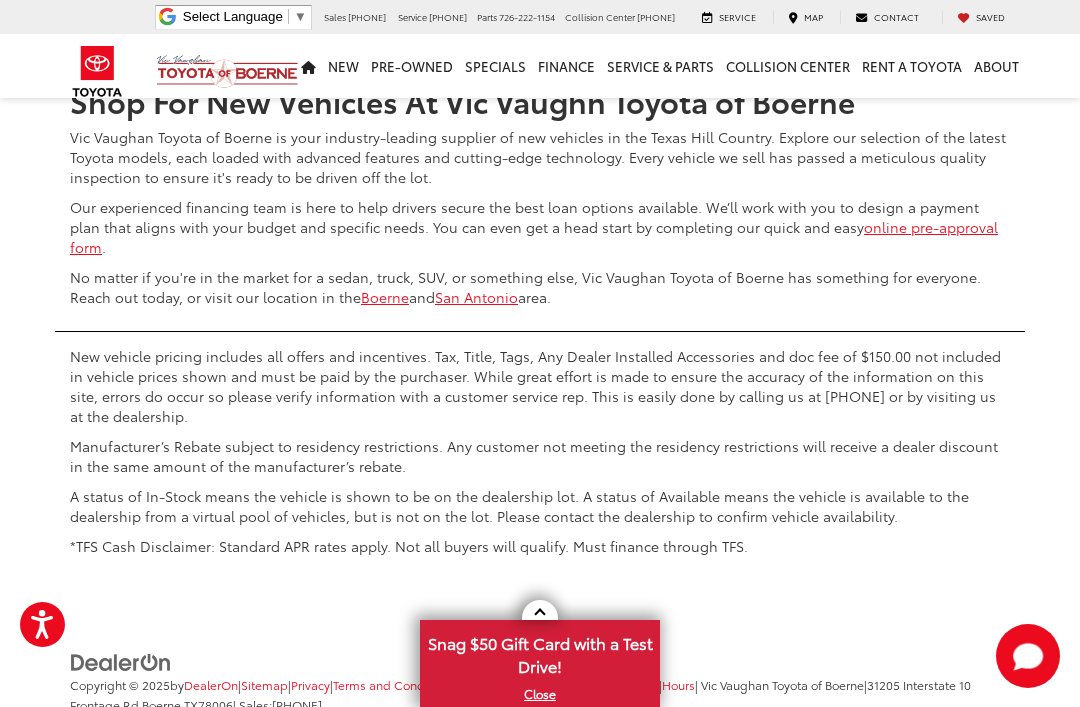 click on "Camry (136)" at bounding box center (180, -333) 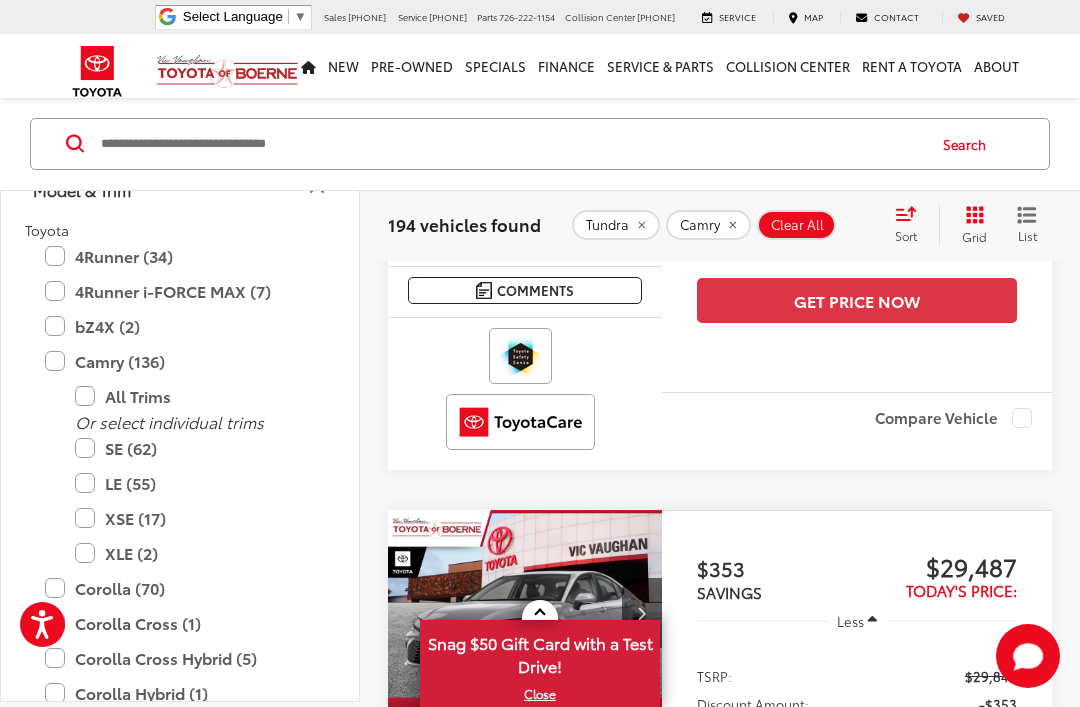 scroll, scrollTop: 2348, scrollLeft: 0, axis: vertical 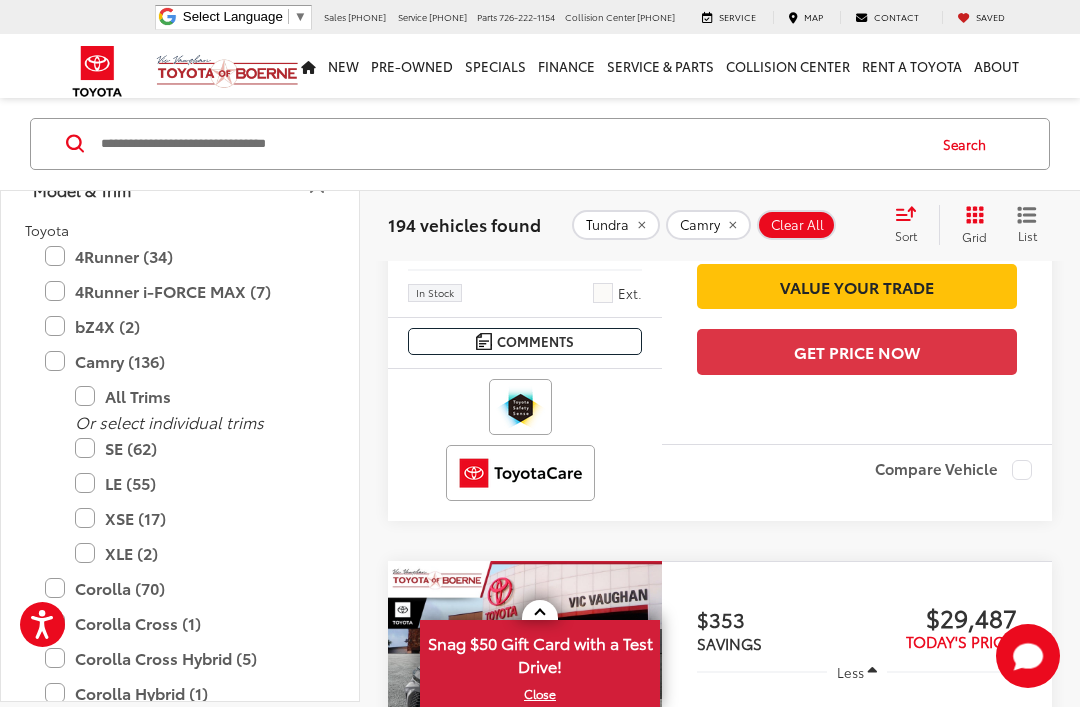 click on "XSE (17)" at bounding box center [195, 517] 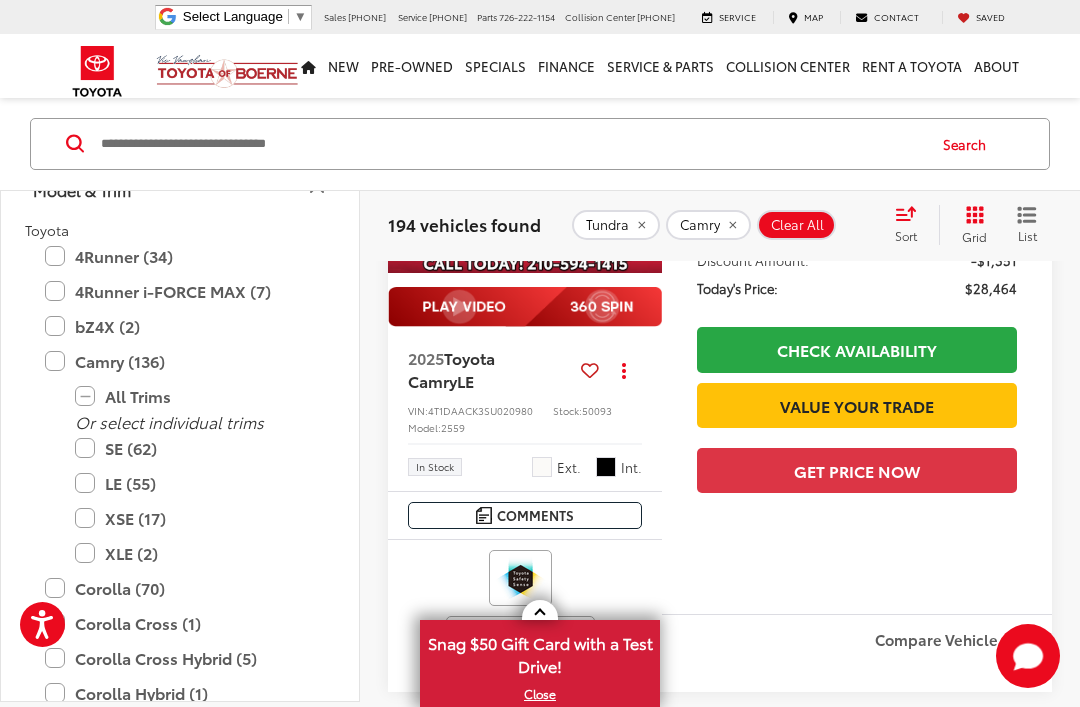 scroll, scrollTop: 140, scrollLeft: 0, axis: vertical 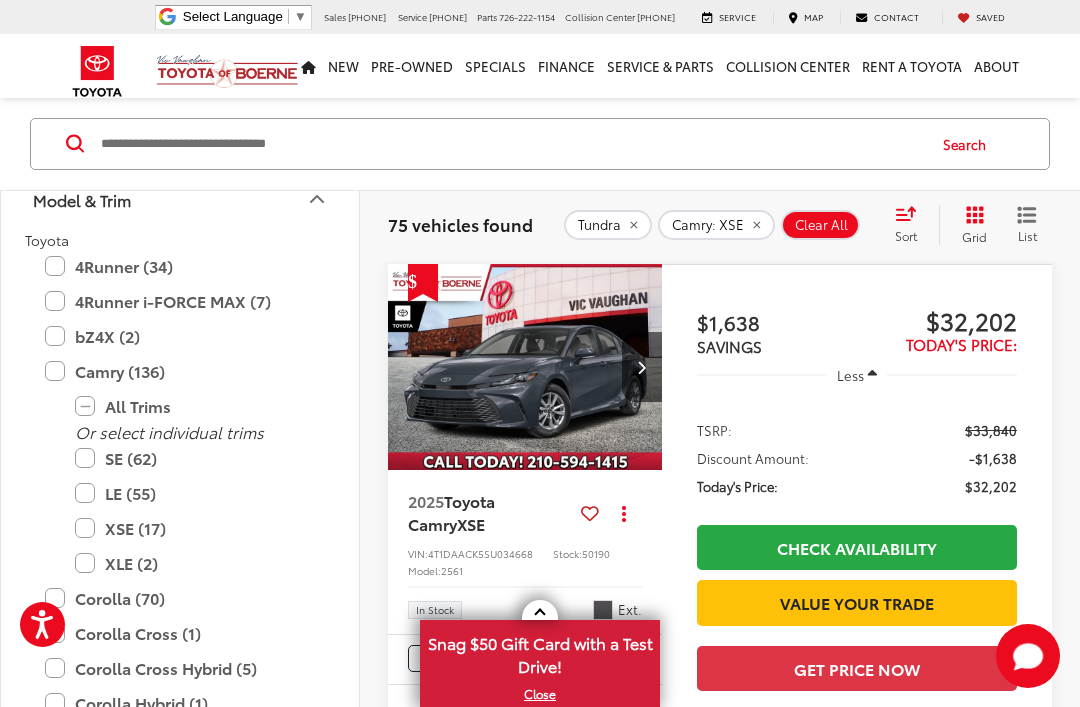 click at bounding box center [642, 367] 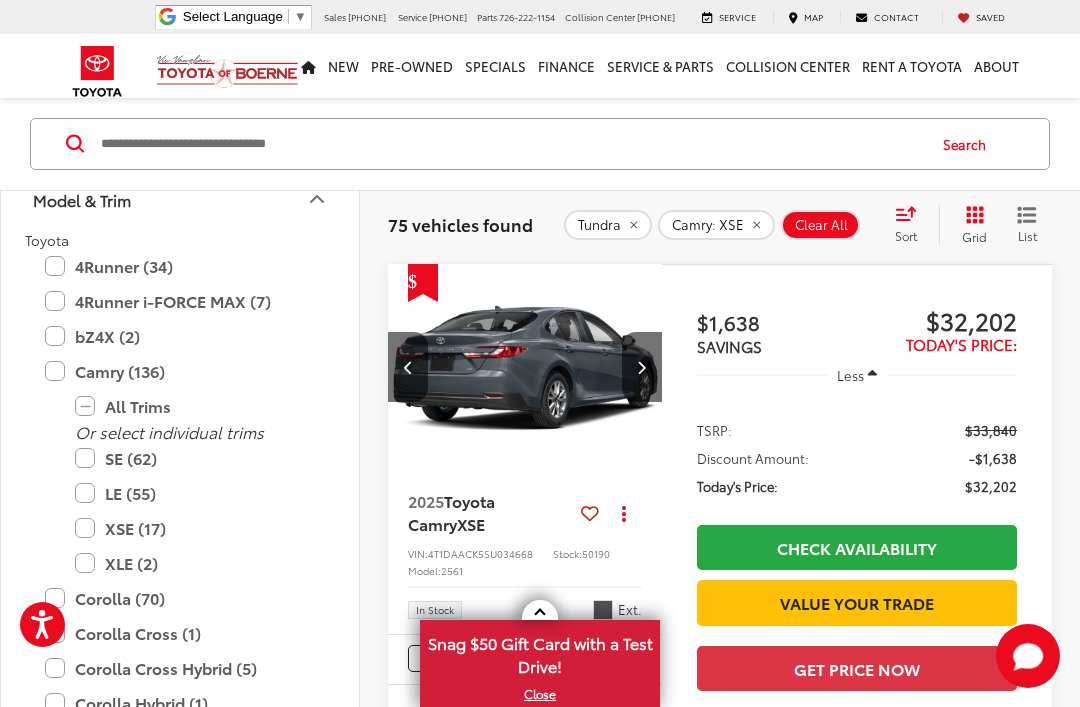 click at bounding box center (642, 367) 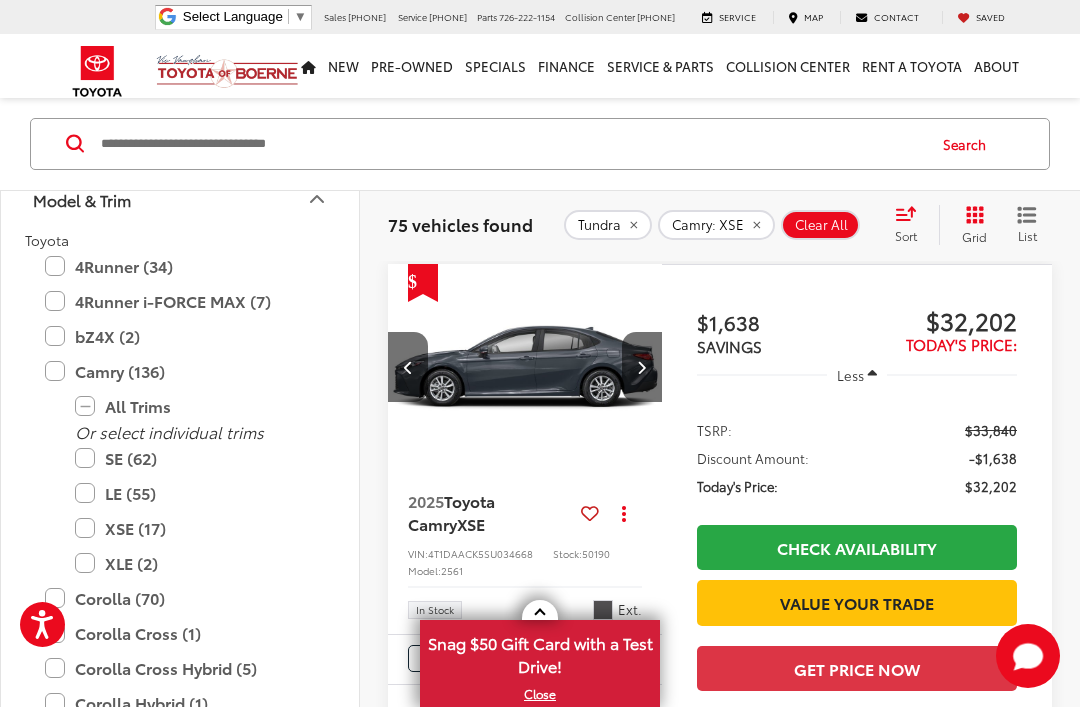 click at bounding box center [642, 367] 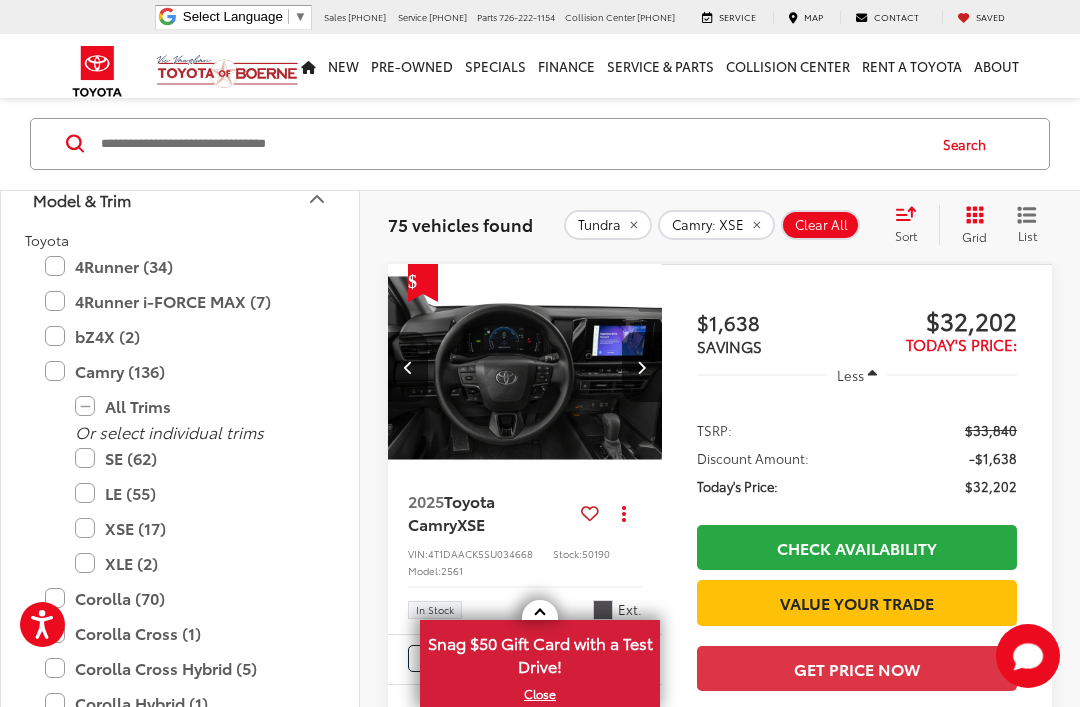 click at bounding box center (642, 367) 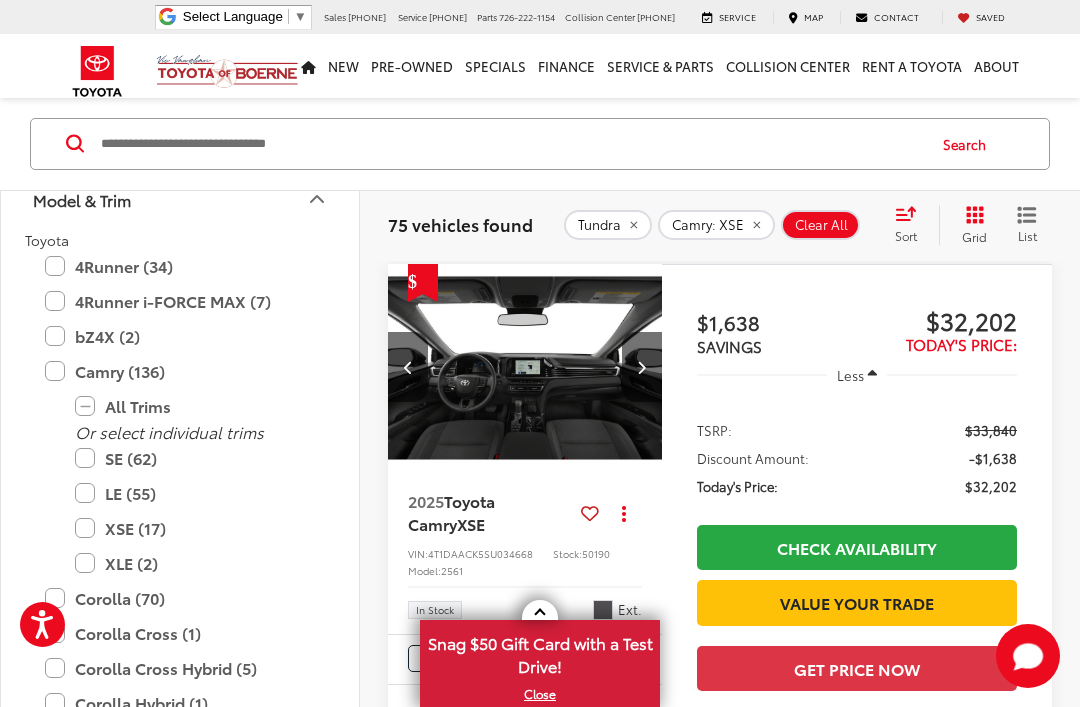 click at bounding box center [642, 367] 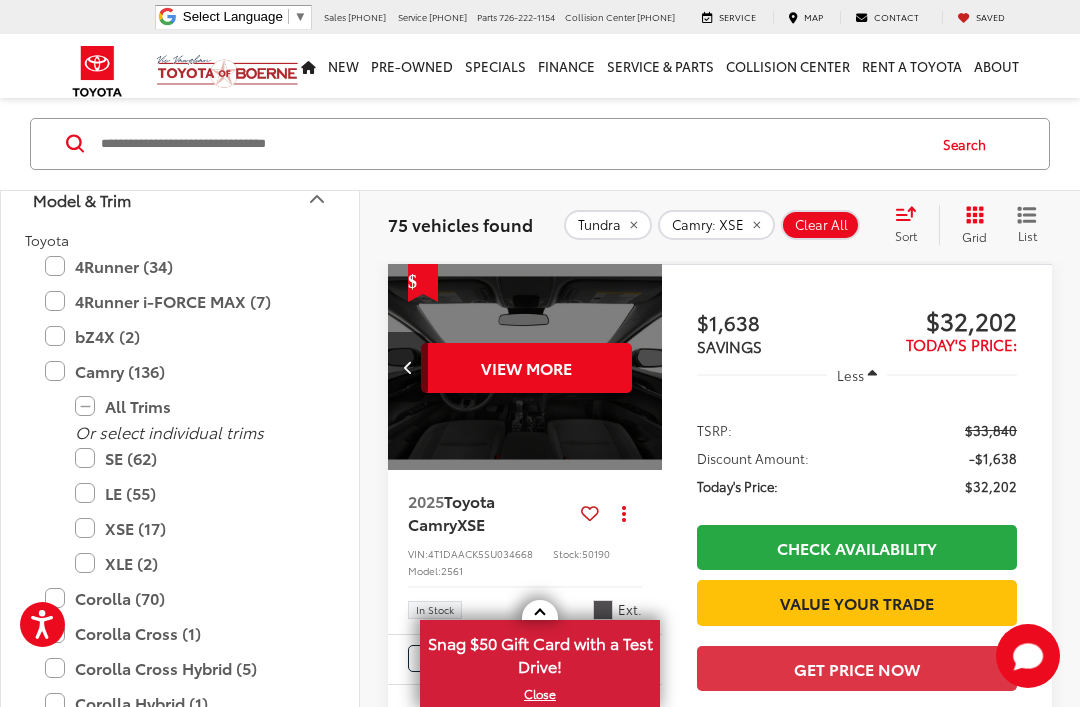 scroll, scrollTop: 0, scrollLeft: 1384, axis: horizontal 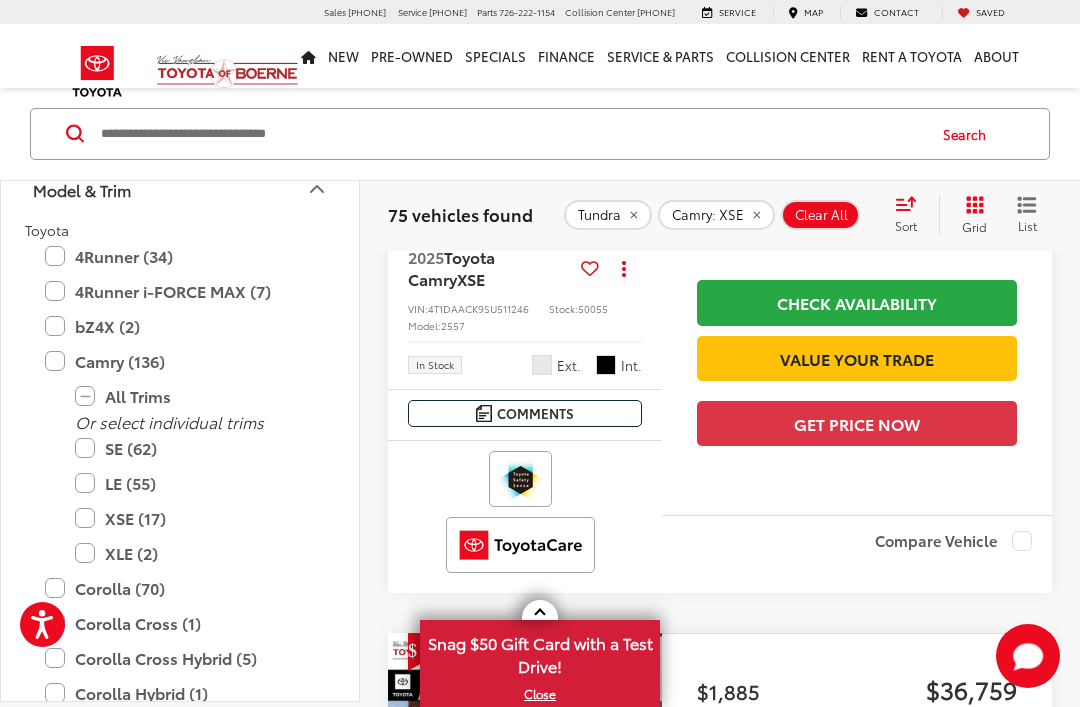 click at bounding box center [642, 123] 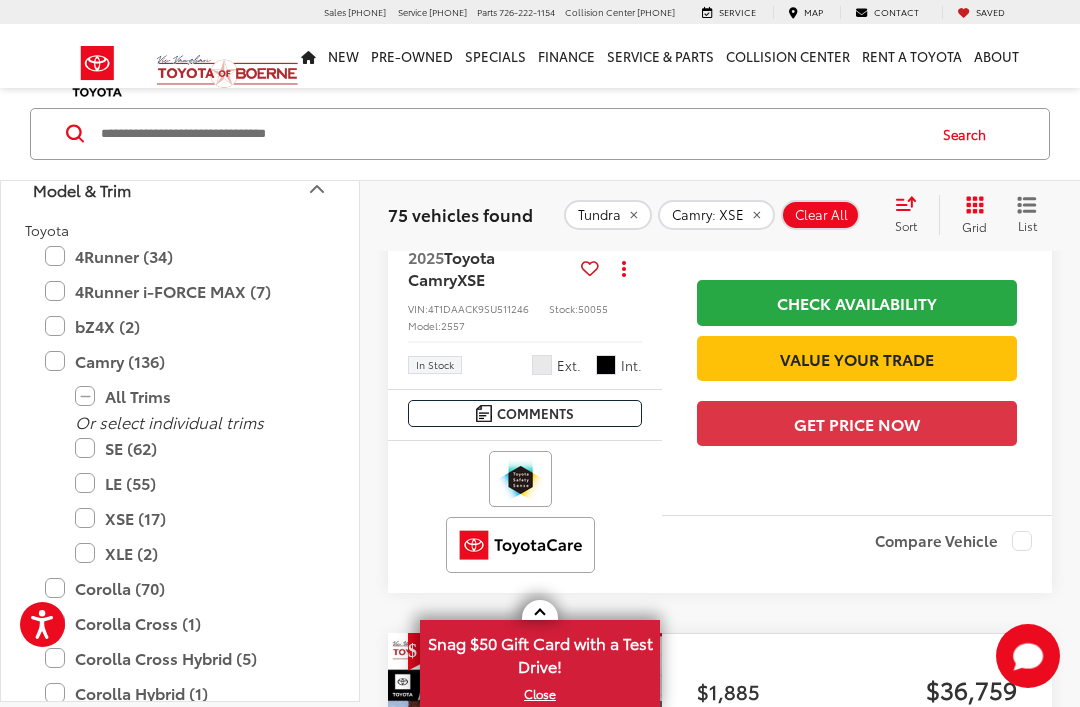 click at bounding box center [642, 123] 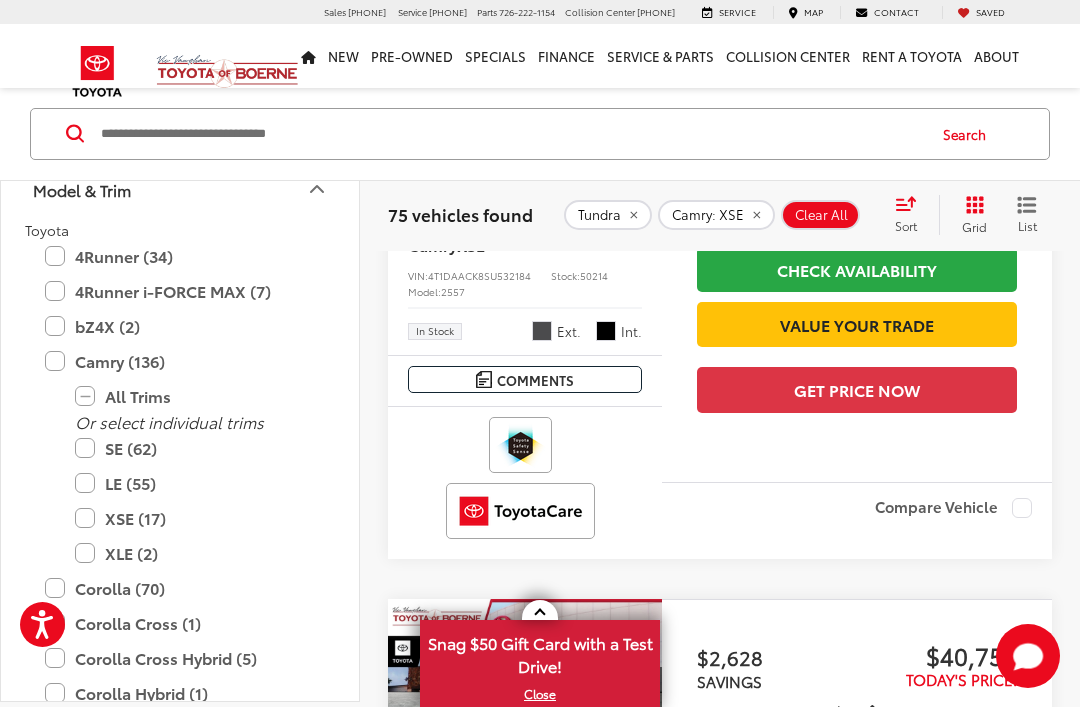 scroll, scrollTop: 2883, scrollLeft: 0, axis: vertical 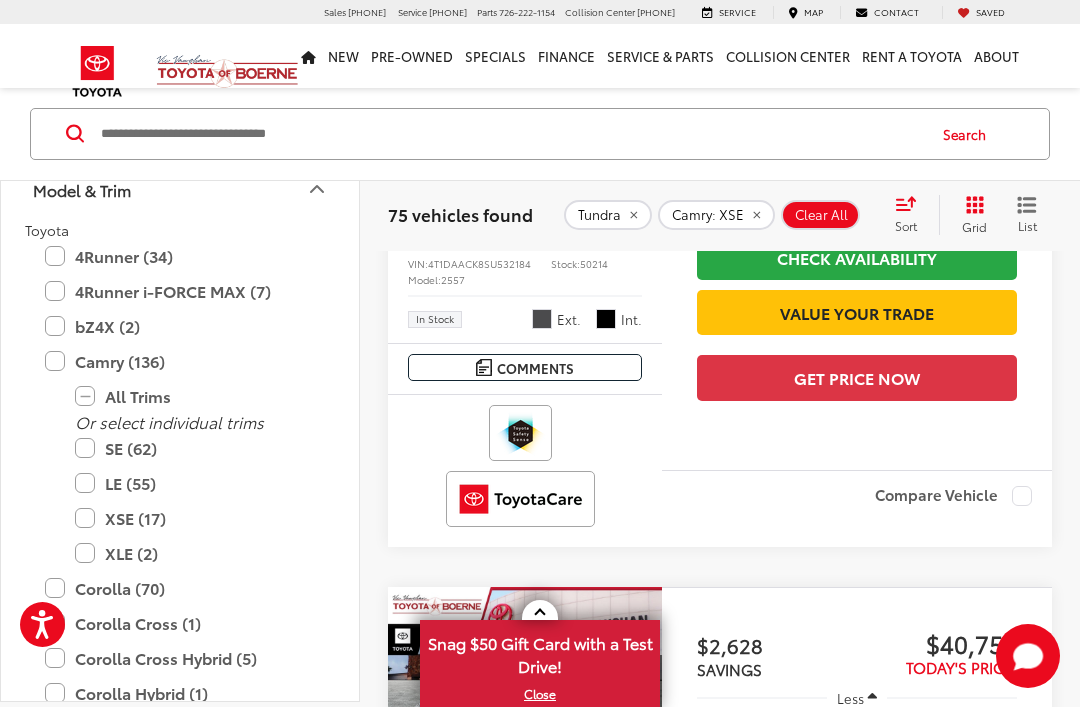 click on "2025" at bounding box center [426, 210] 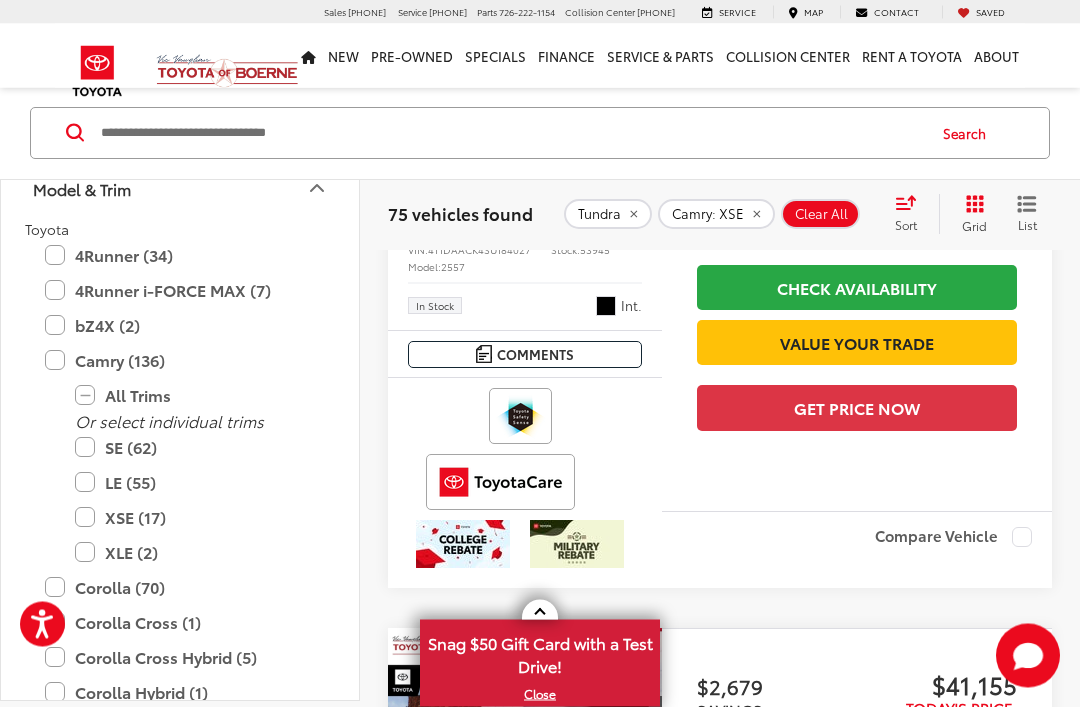 scroll, scrollTop: 3510, scrollLeft: 0, axis: vertical 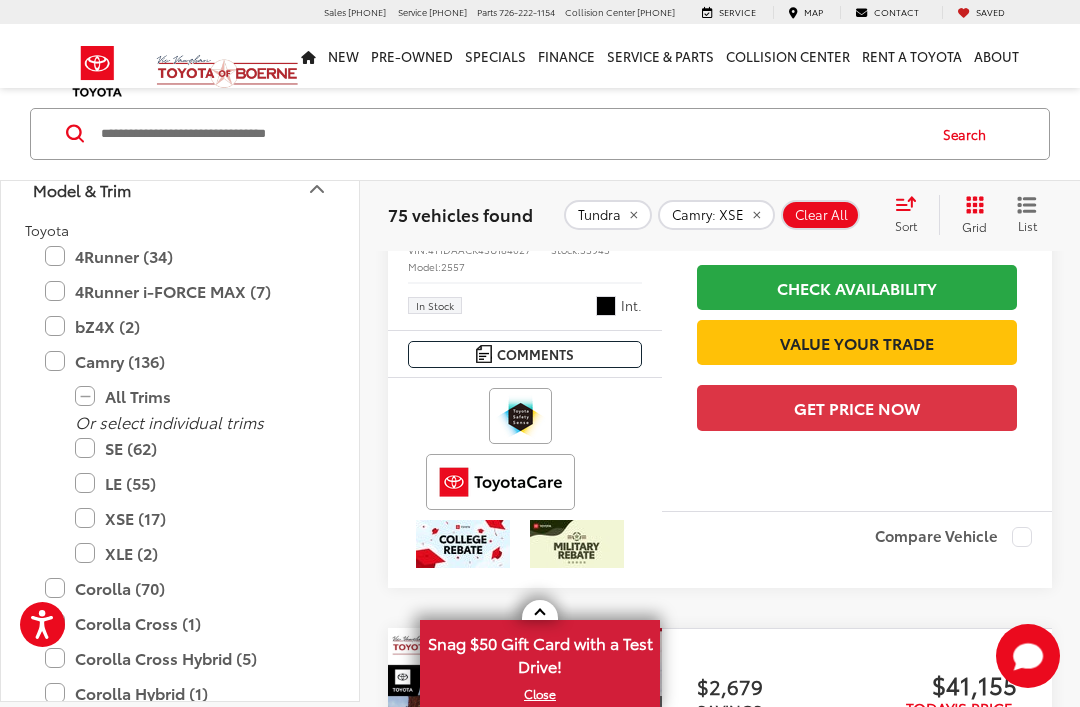 click at bounding box center (642, 63) 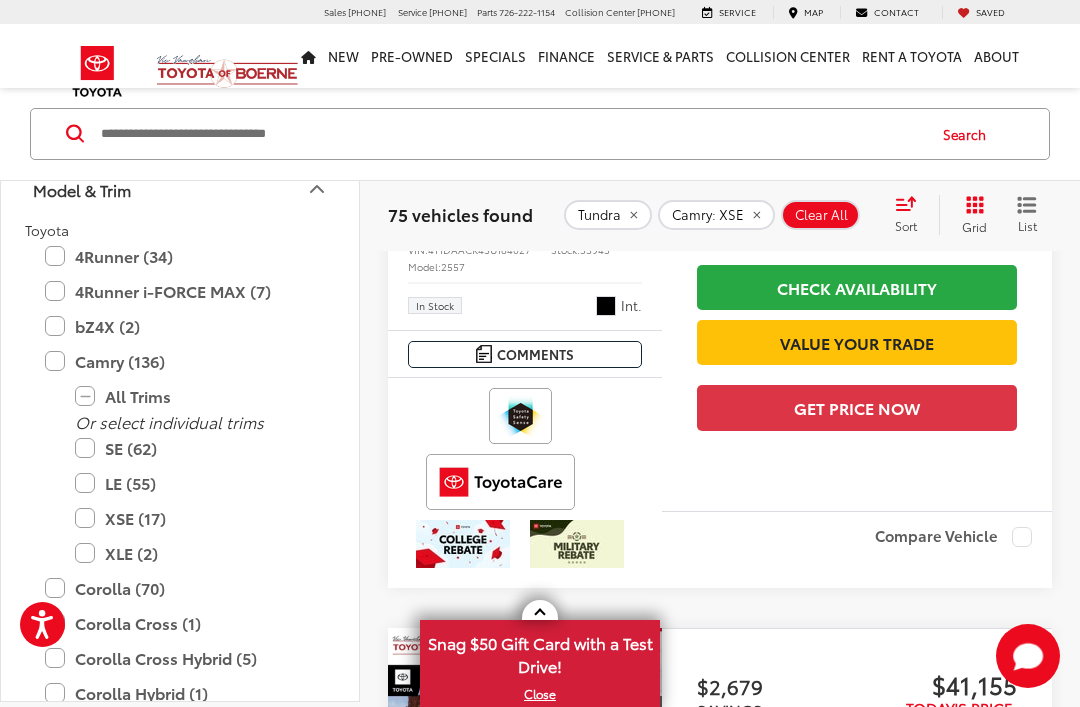 click at bounding box center [525, 64] 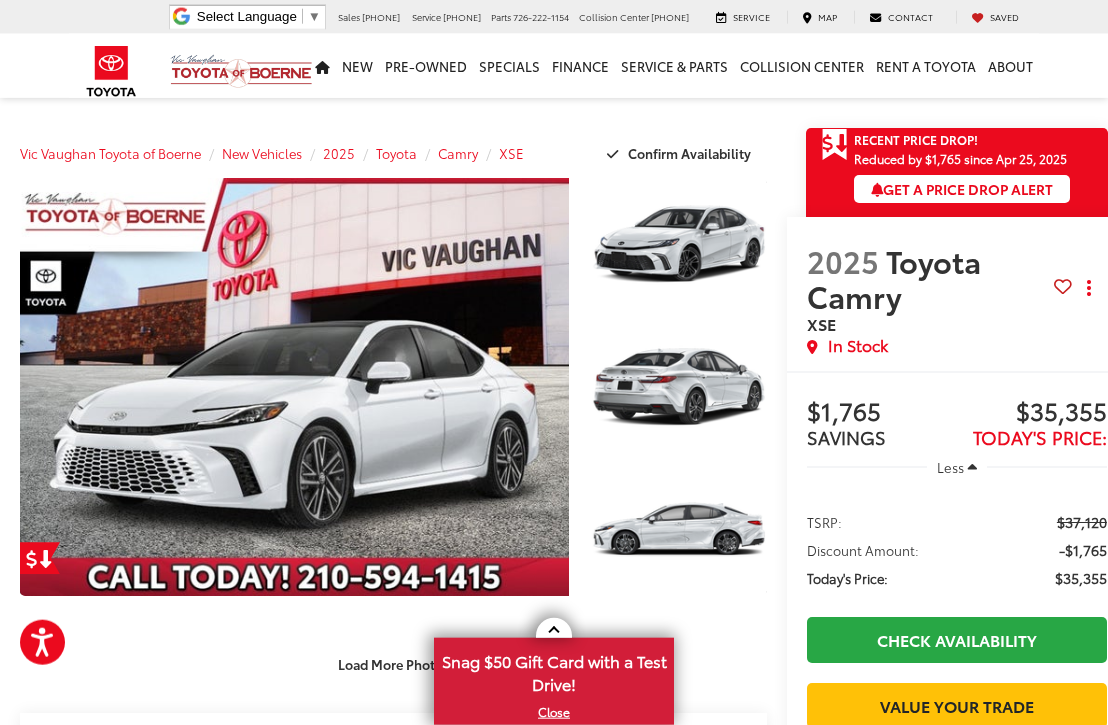 scroll, scrollTop: 3, scrollLeft: 0, axis: vertical 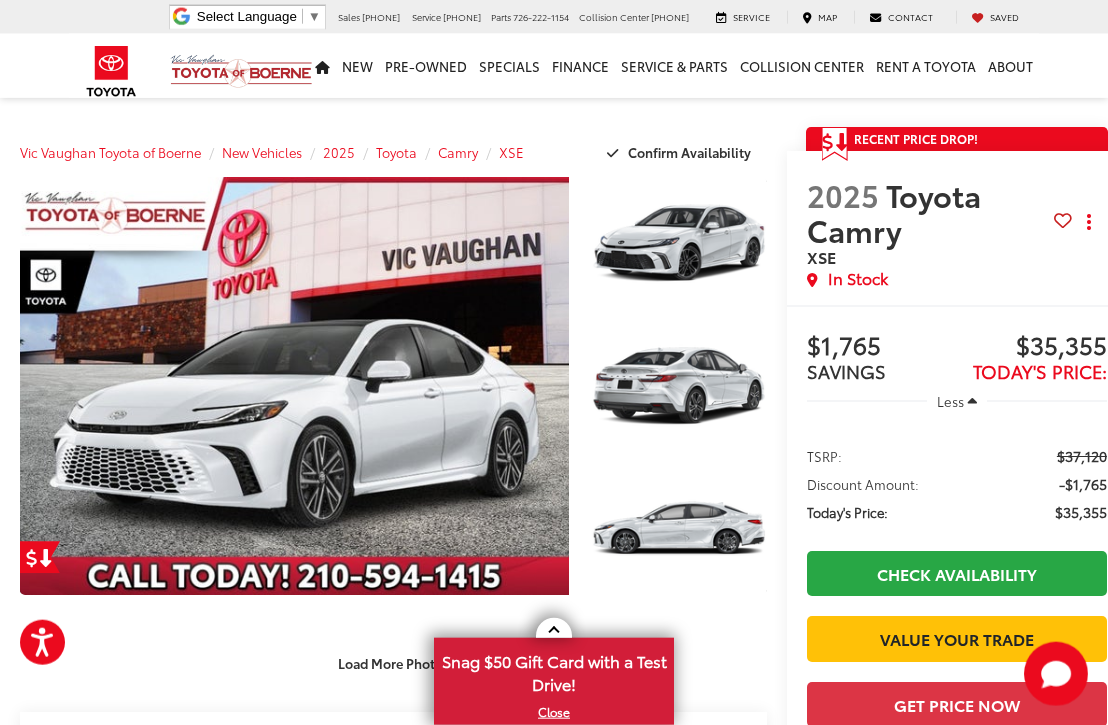 click at bounding box center [294, 386] 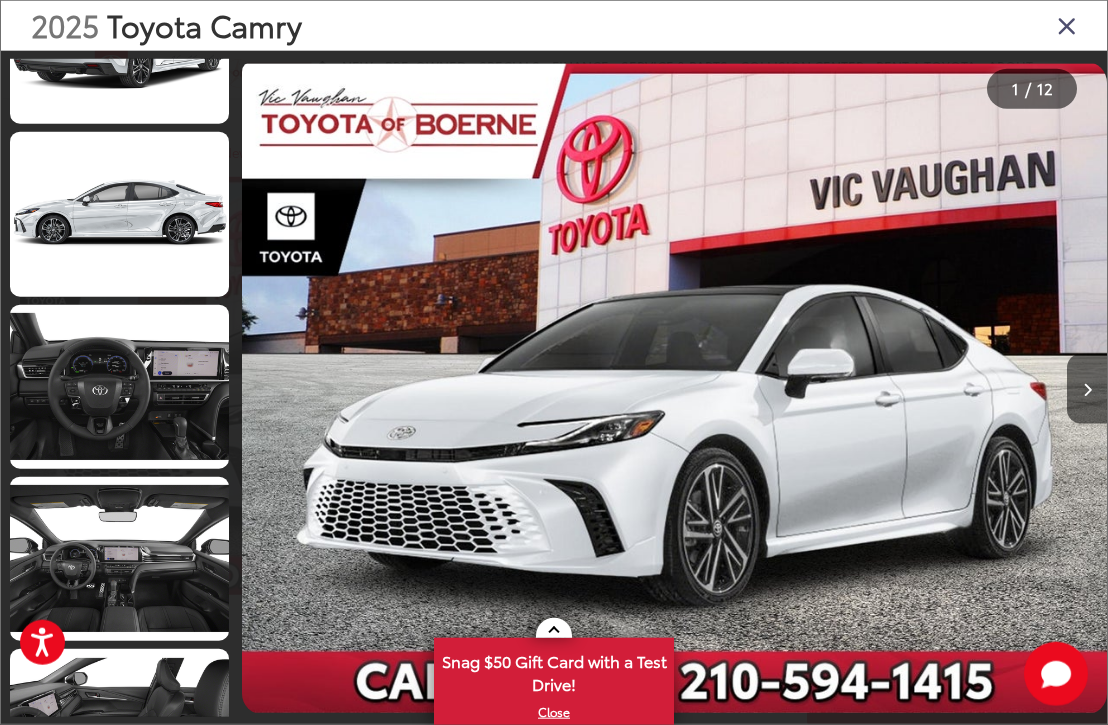 scroll, scrollTop: 464, scrollLeft: 0, axis: vertical 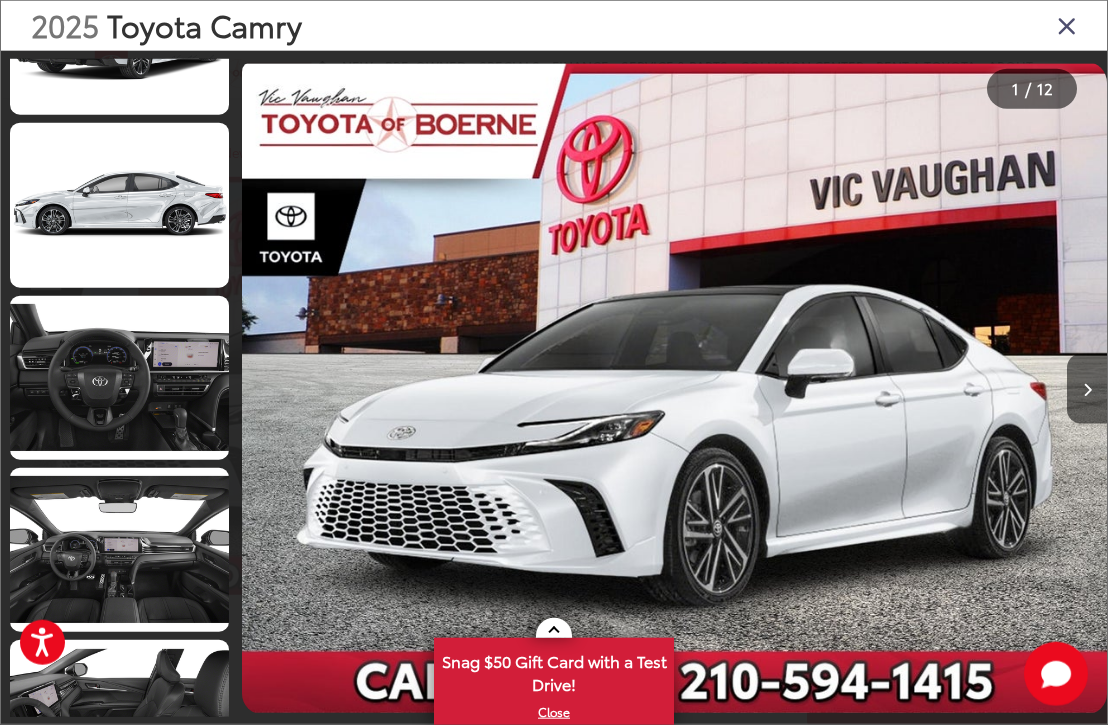 click at bounding box center (119, 378) 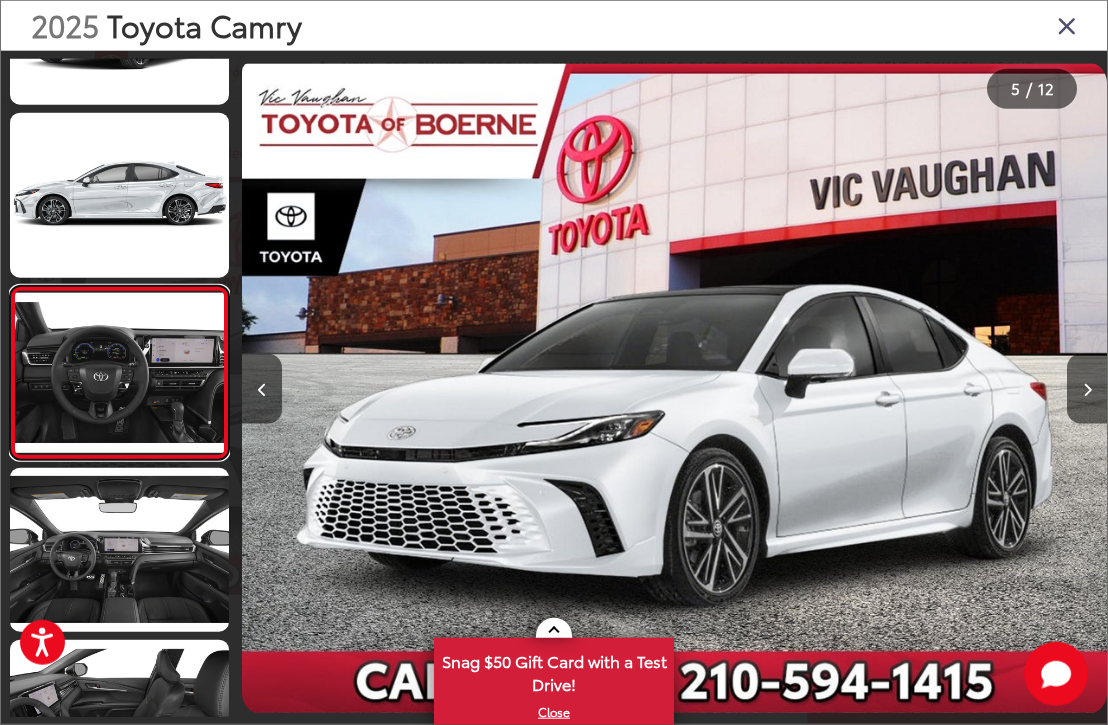 scroll, scrollTop: 0, scrollLeft: 717, axis: horizontal 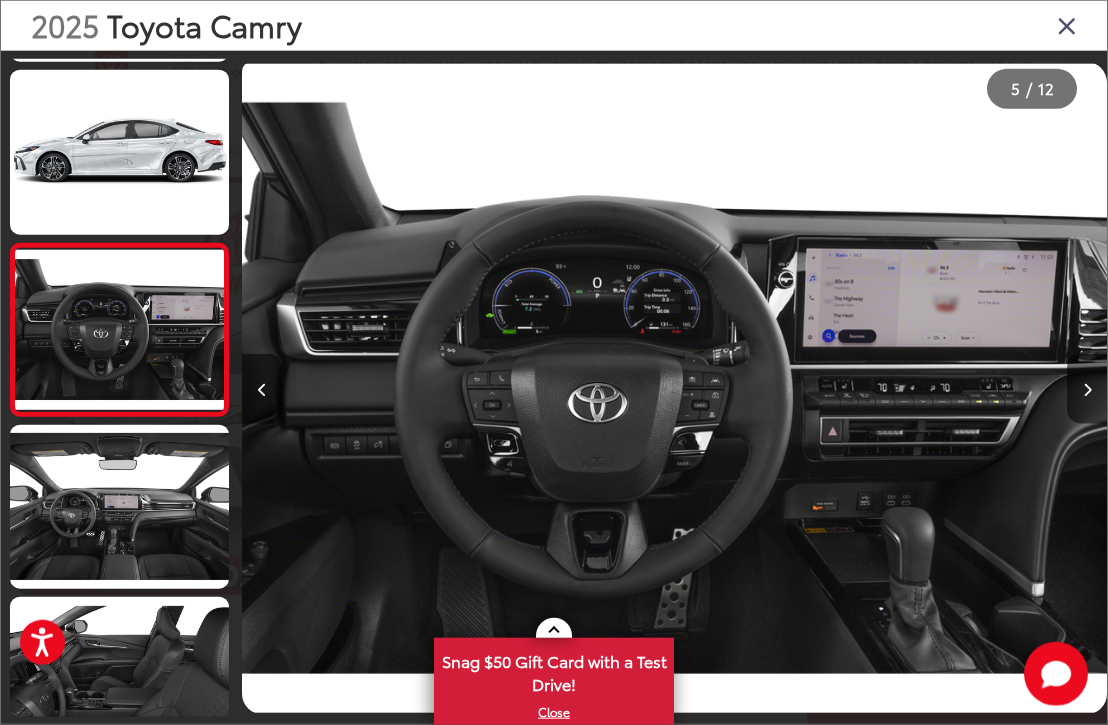 click at bounding box center (1087, 389) 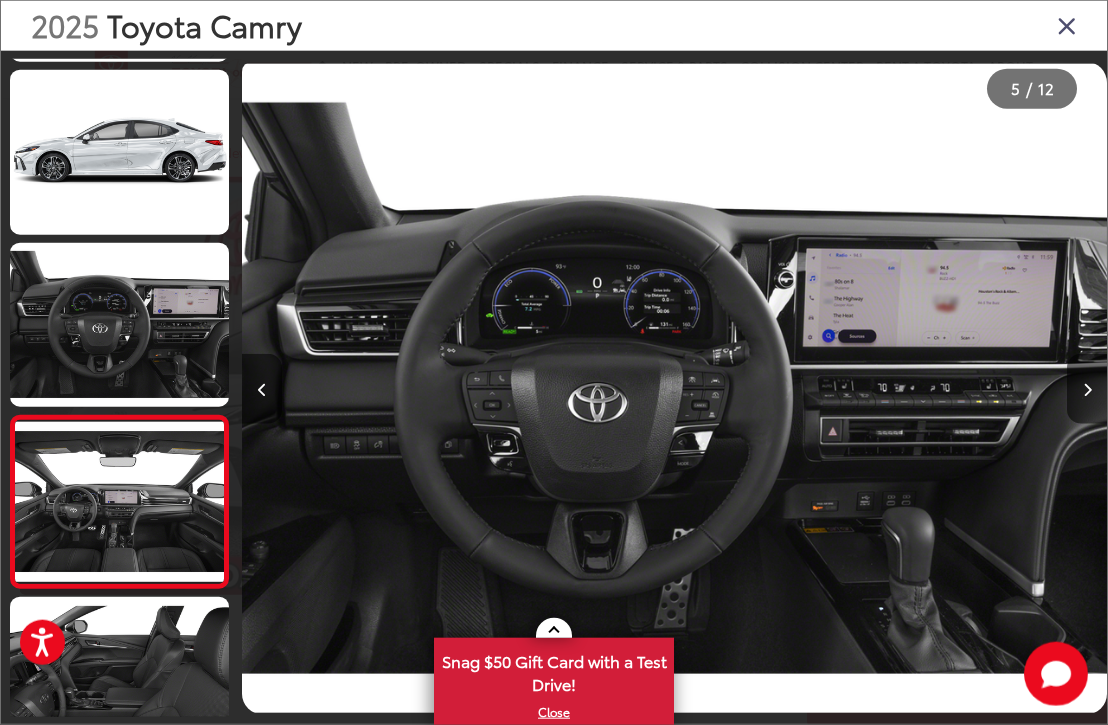 scroll, scrollTop: 0, scrollLeft: 3750, axis: horizontal 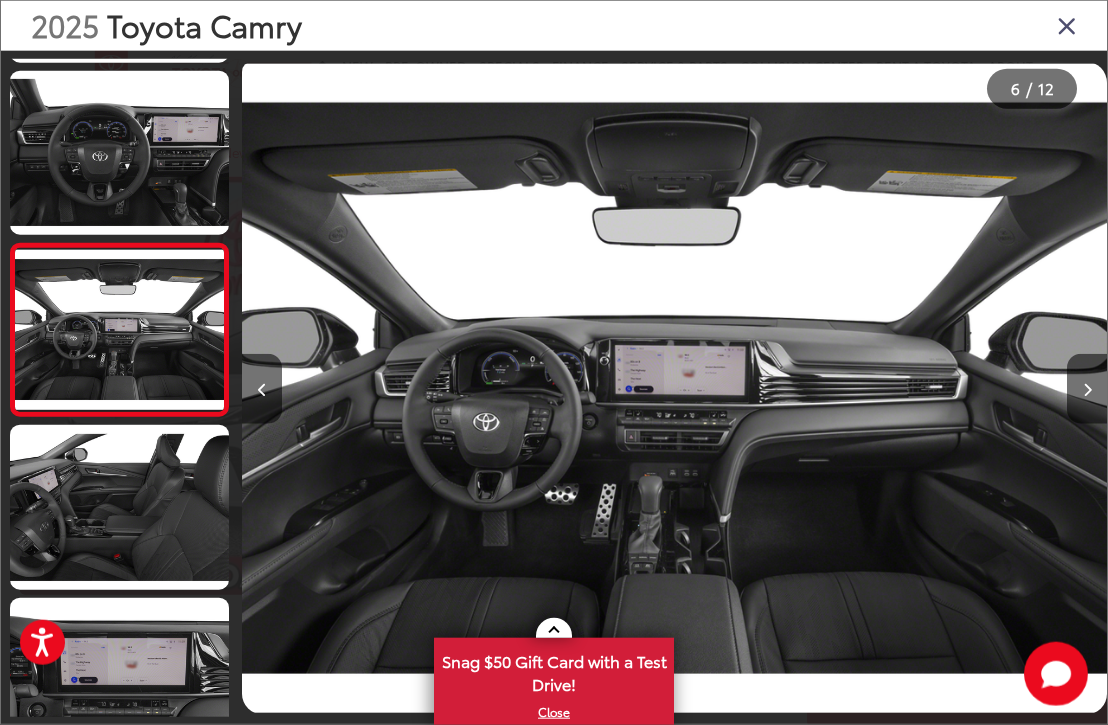 click at bounding box center [1087, 389] 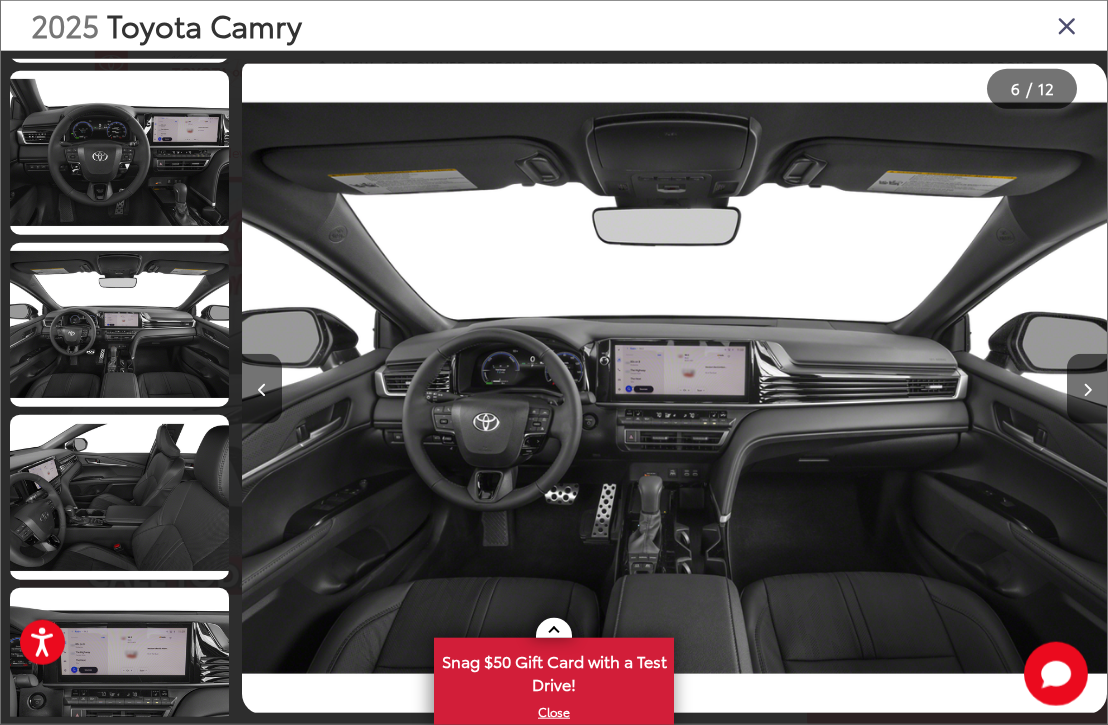 scroll, scrollTop: 0, scrollLeft: 5052, axis: horizontal 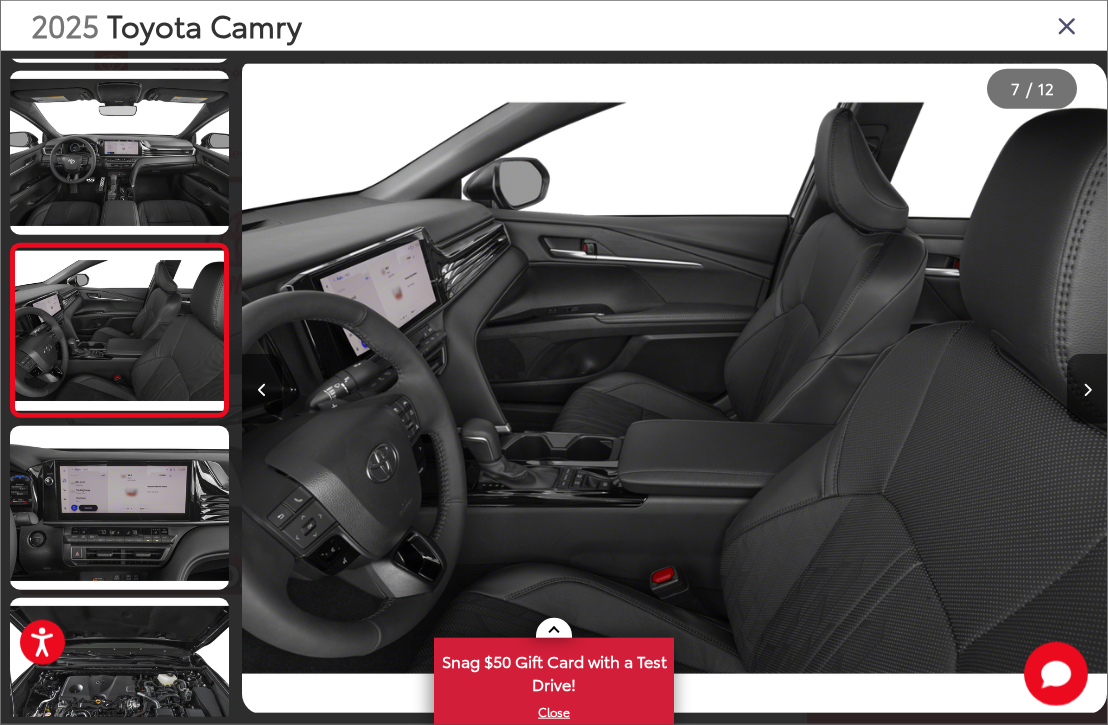 click at bounding box center [1087, 389] 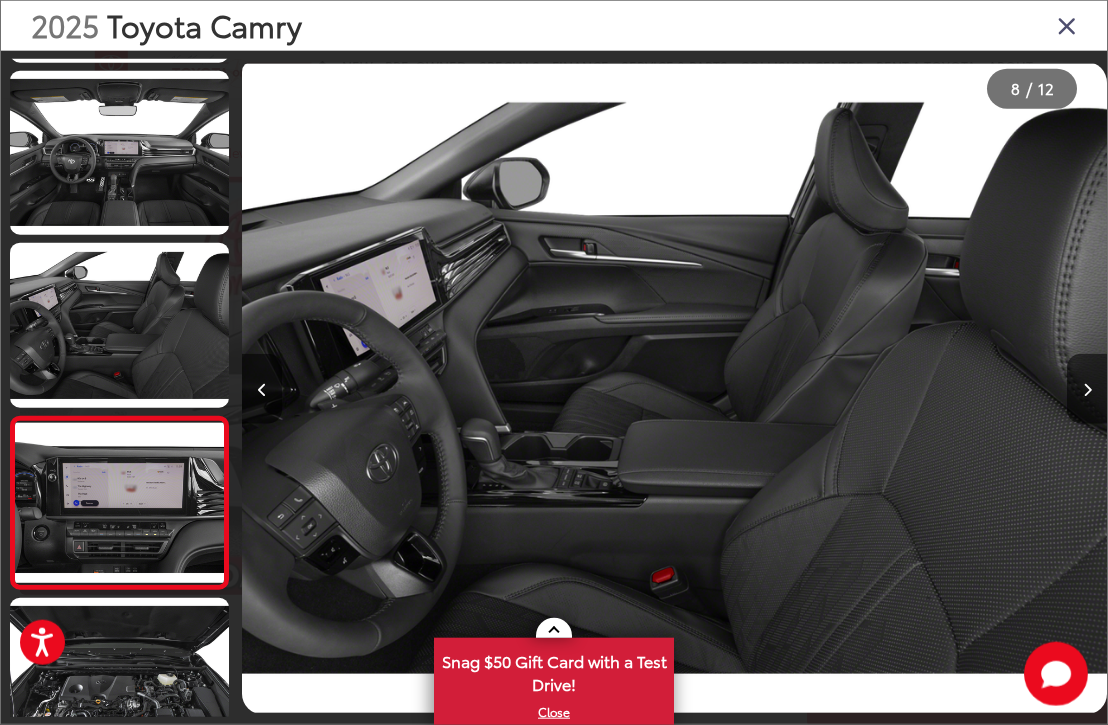 scroll, scrollTop: 0, scrollLeft: 5944, axis: horizontal 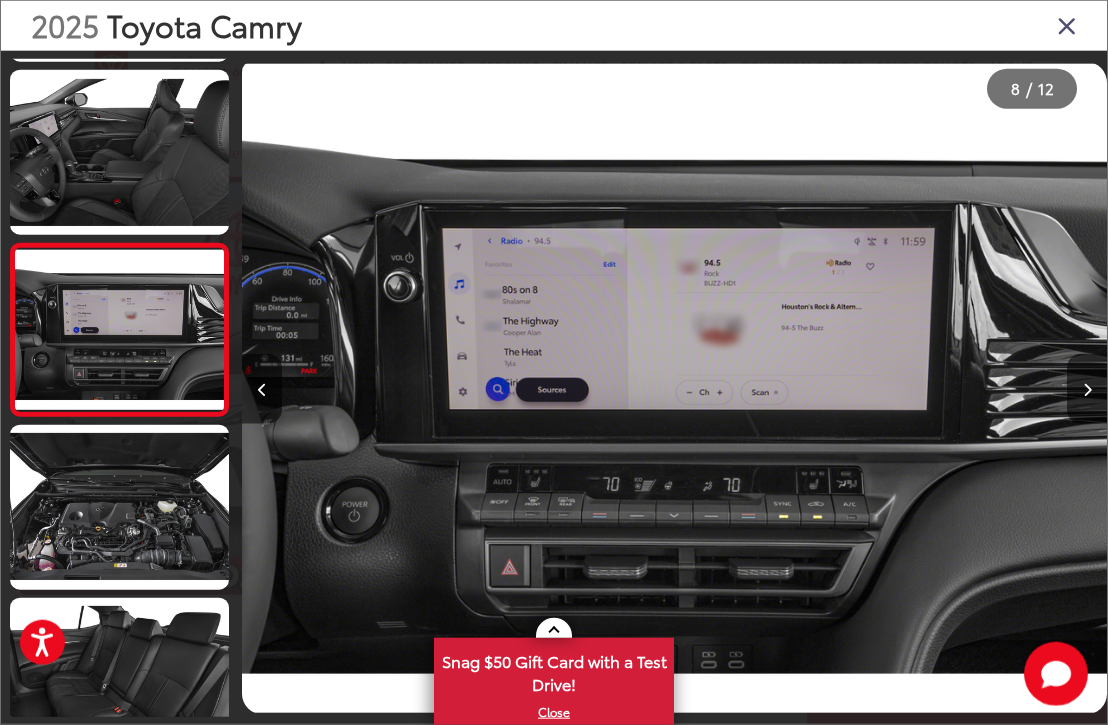 click at bounding box center (1087, 389) 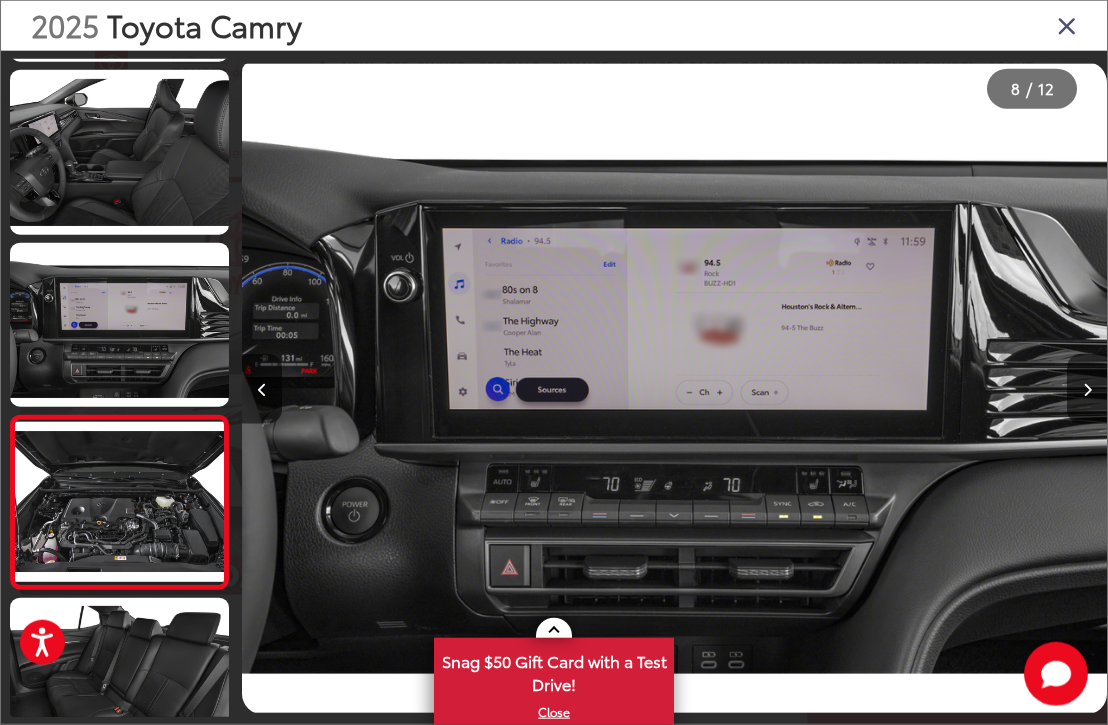 scroll, scrollTop: 0, scrollLeft: 6350, axis: horizontal 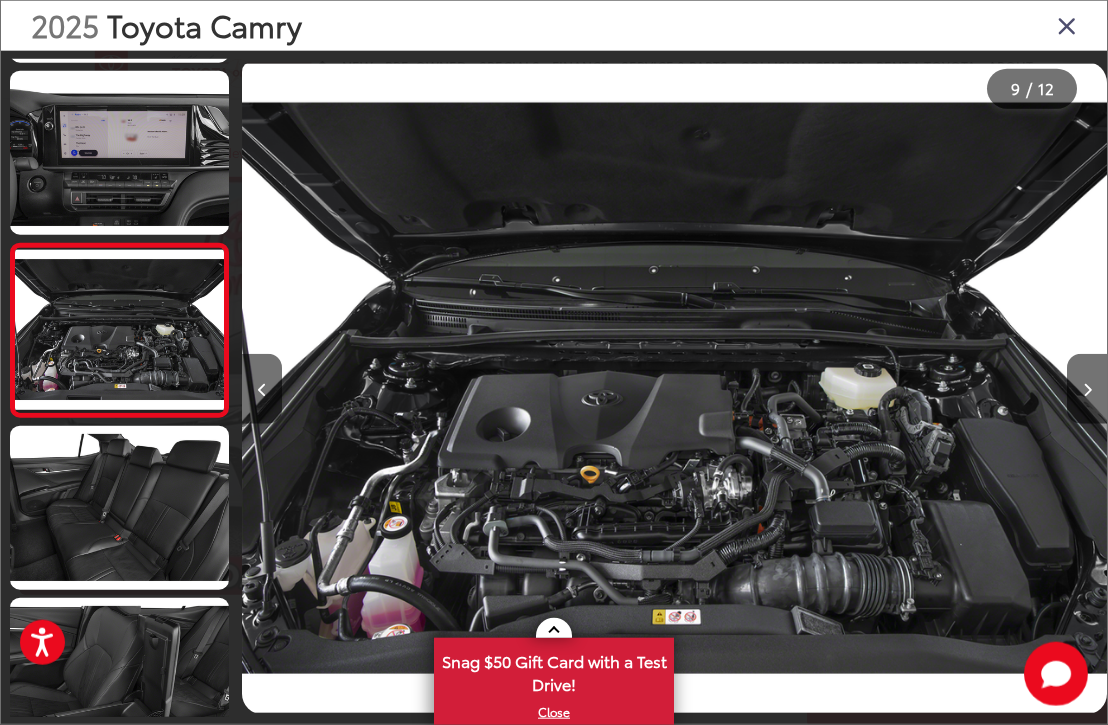 click at bounding box center [1087, 389] 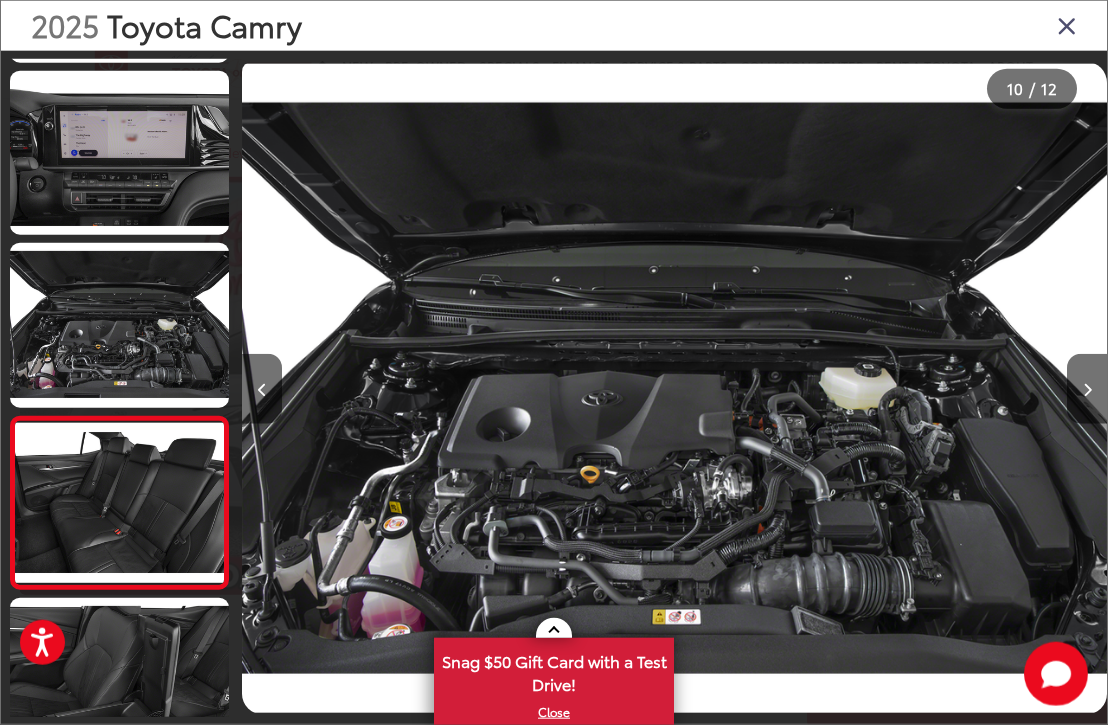 scroll, scrollTop: 0, scrollLeft: 7251, axis: horizontal 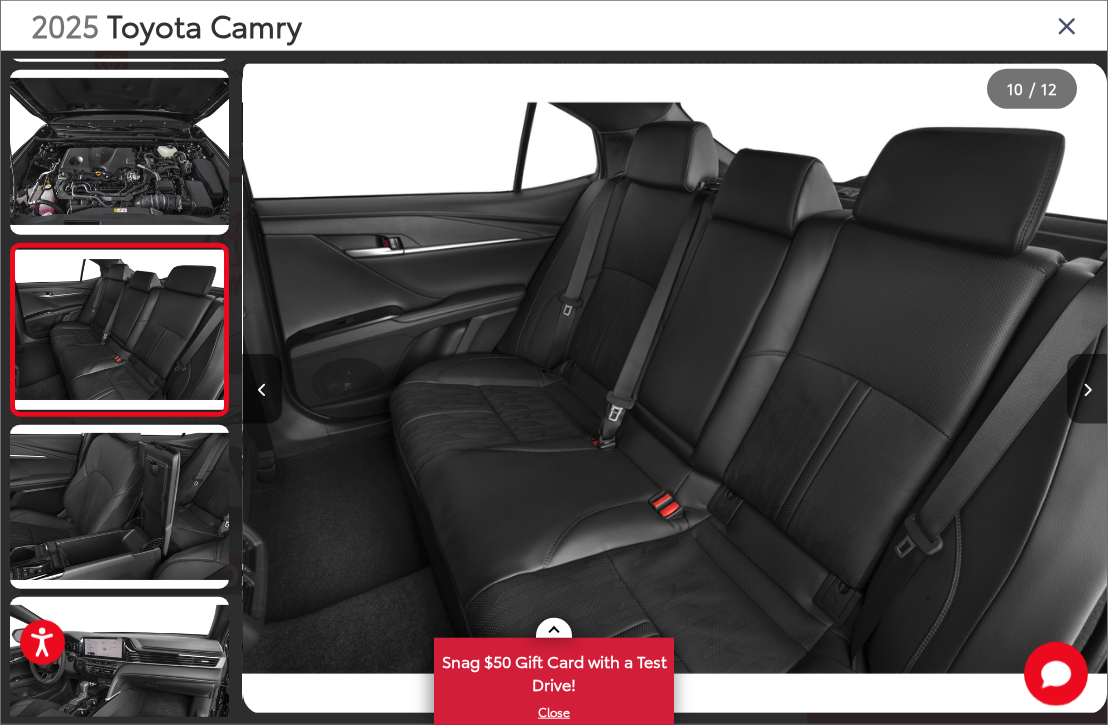 click at bounding box center (1087, 389) 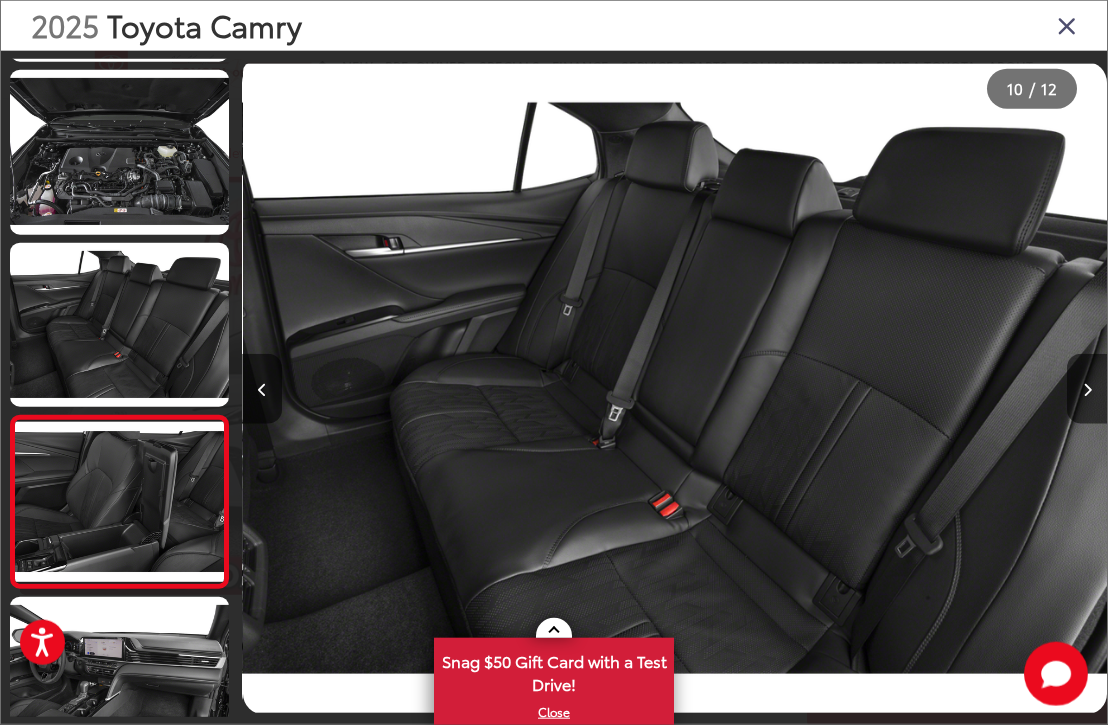 scroll, scrollTop: 0, scrollLeft: 8112, axis: horizontal 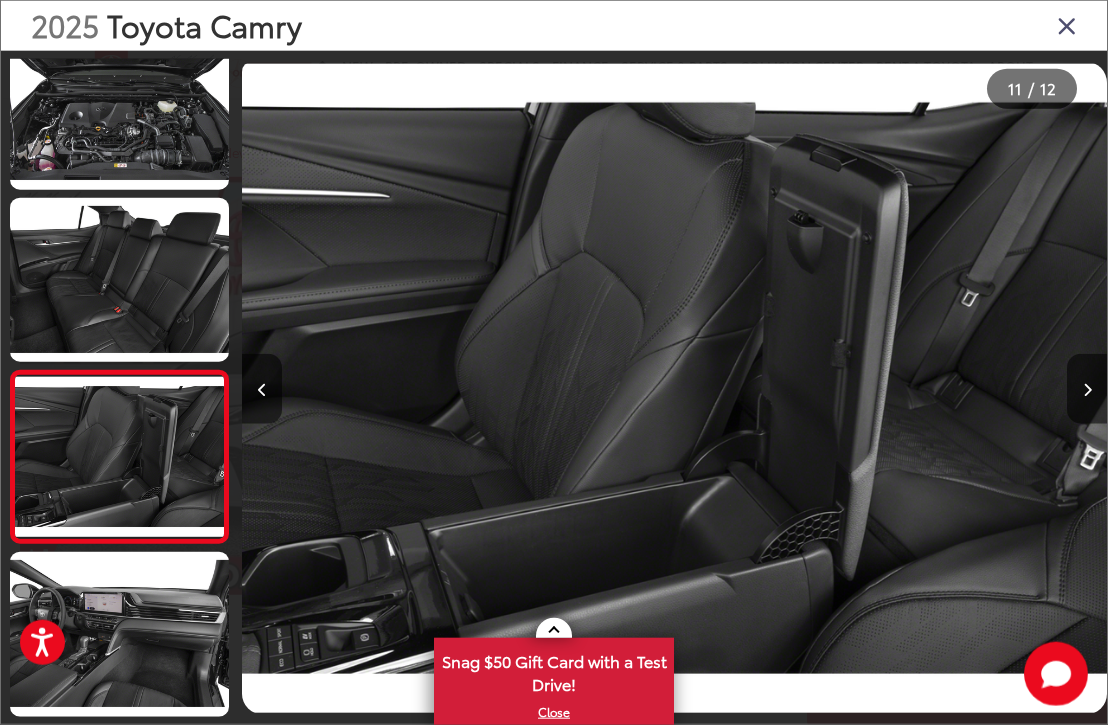 click at bounding box center [1087, 389] 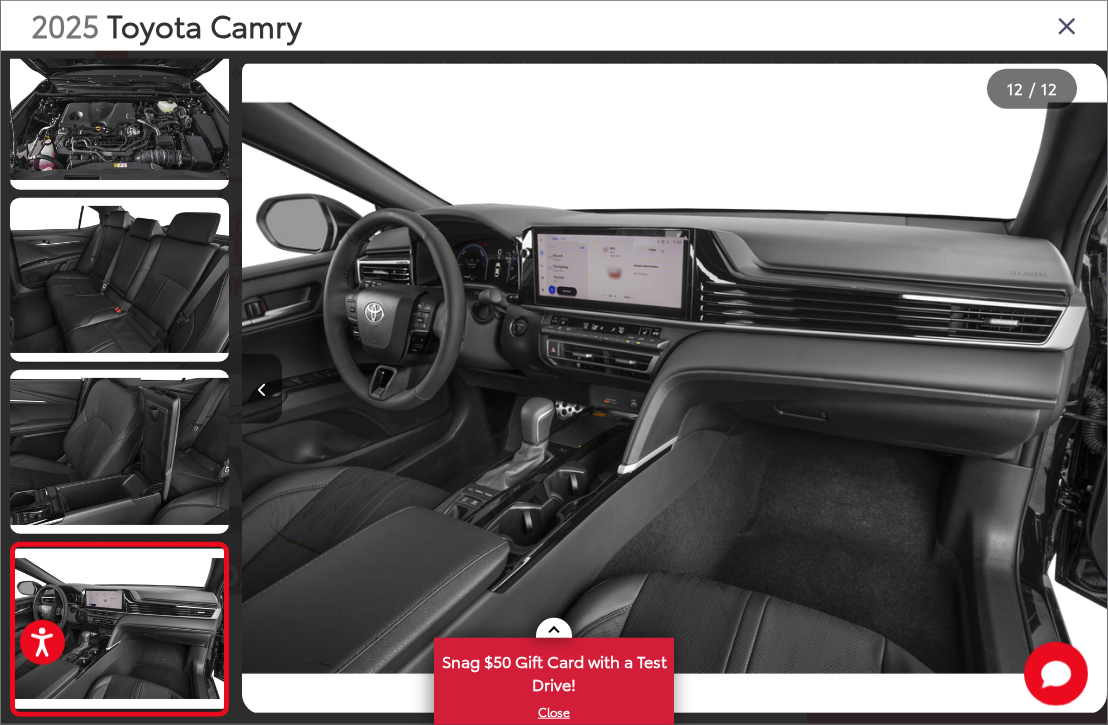 click at bounding box center [999, 388] 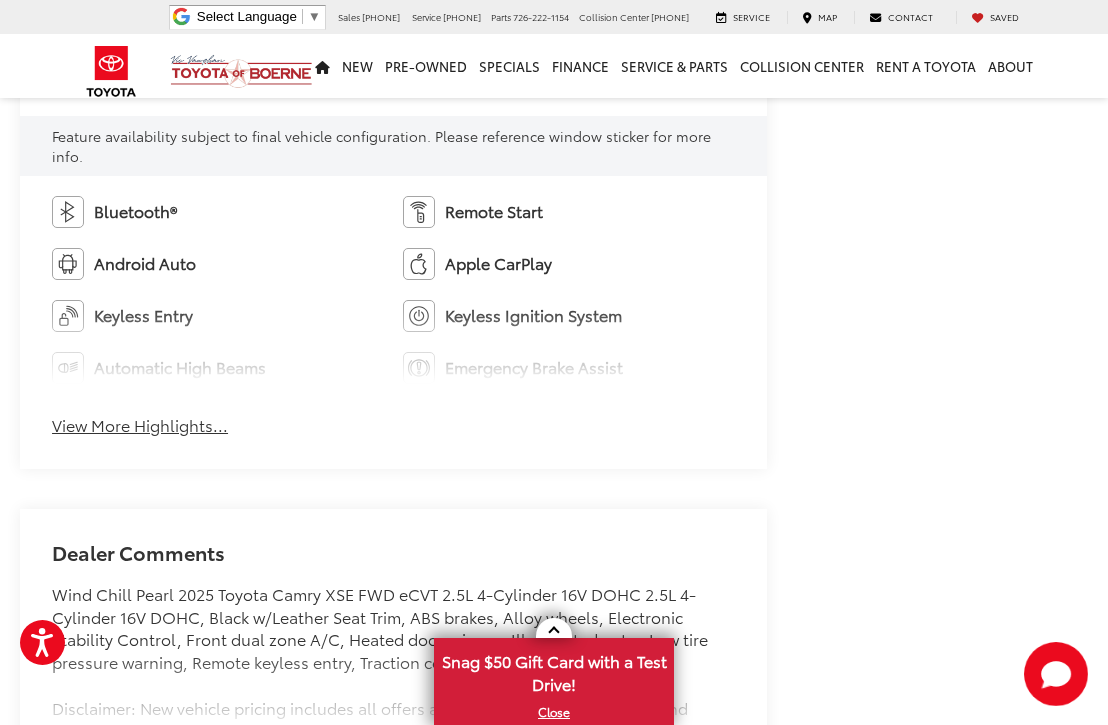 click on "View More Highlights..." at bounding box center (140, 425) 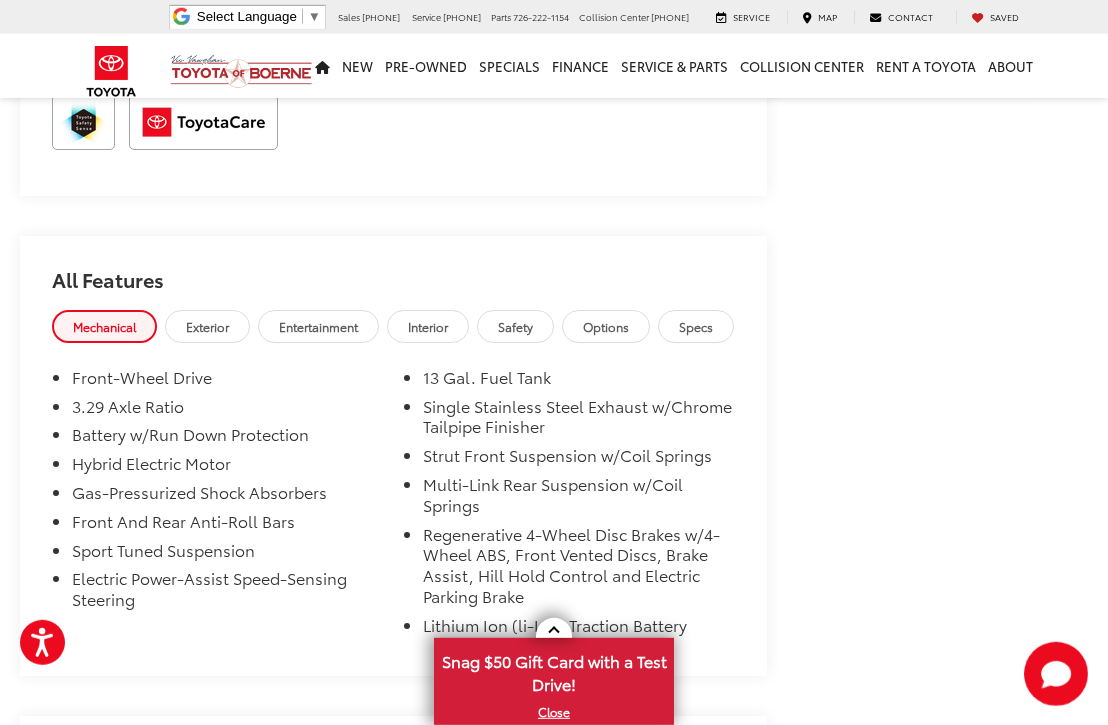 scroll, scrollTop: 2149, scrollLeft: 0, axis: vertical 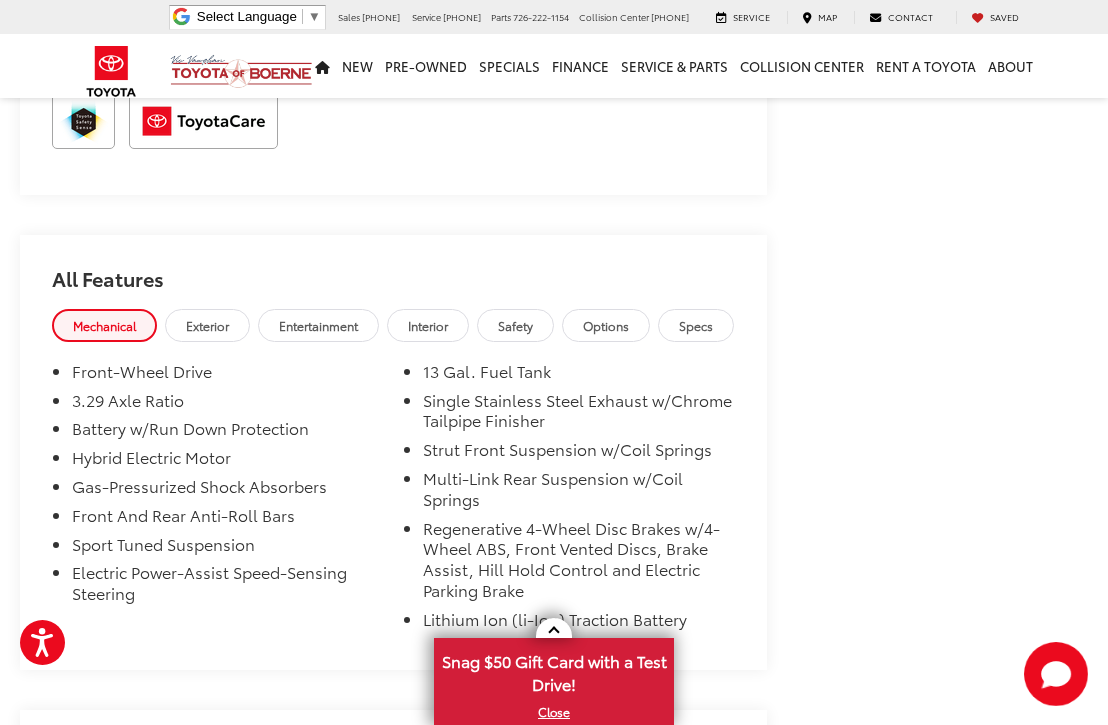 click on "Exterior" at bounding box center (207, 325) 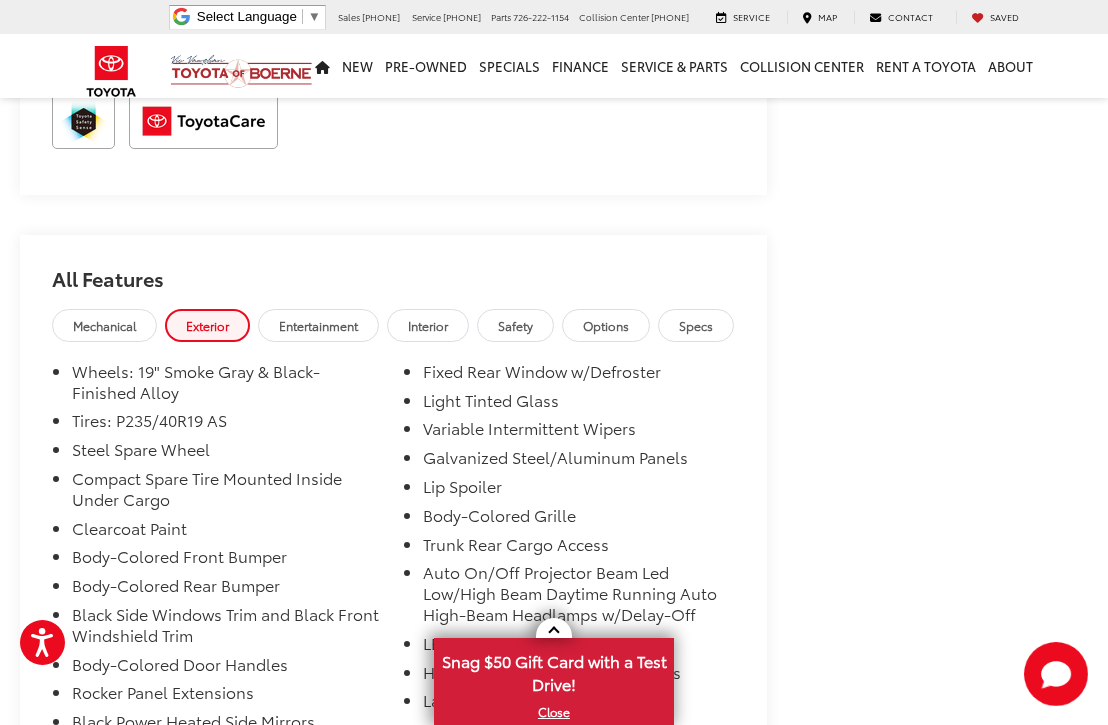 click on "Entertainment" at bounding box center [318, 325] 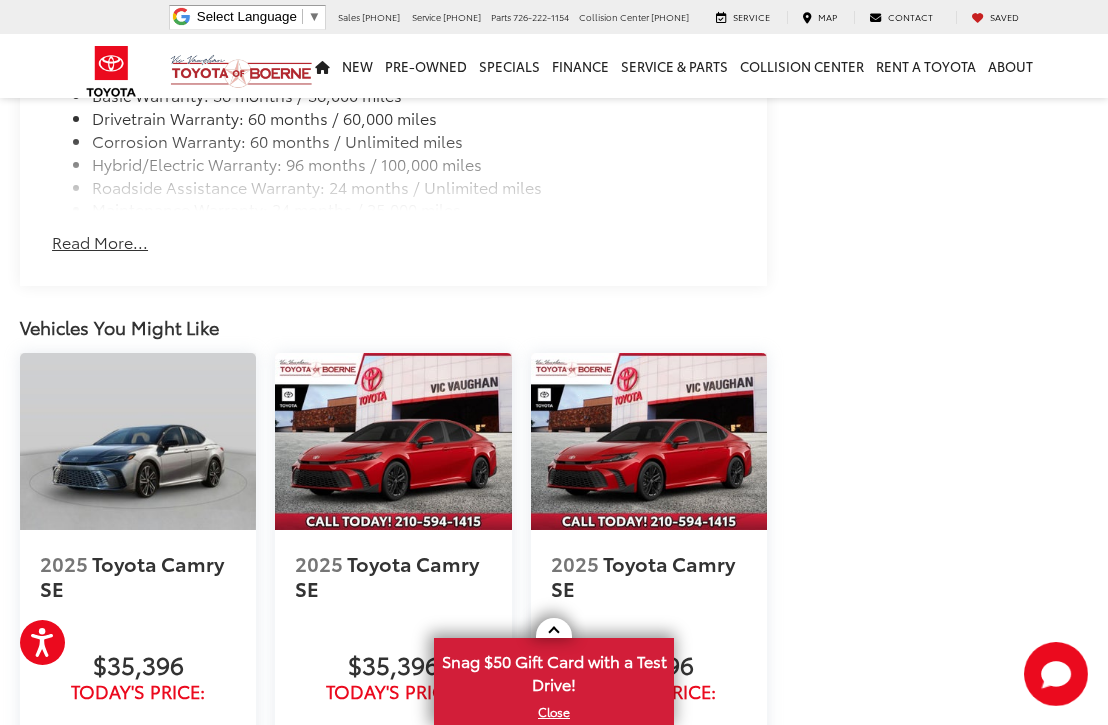scroll, scrollTop: 2782, scrollLeft: 0, axis: vertical 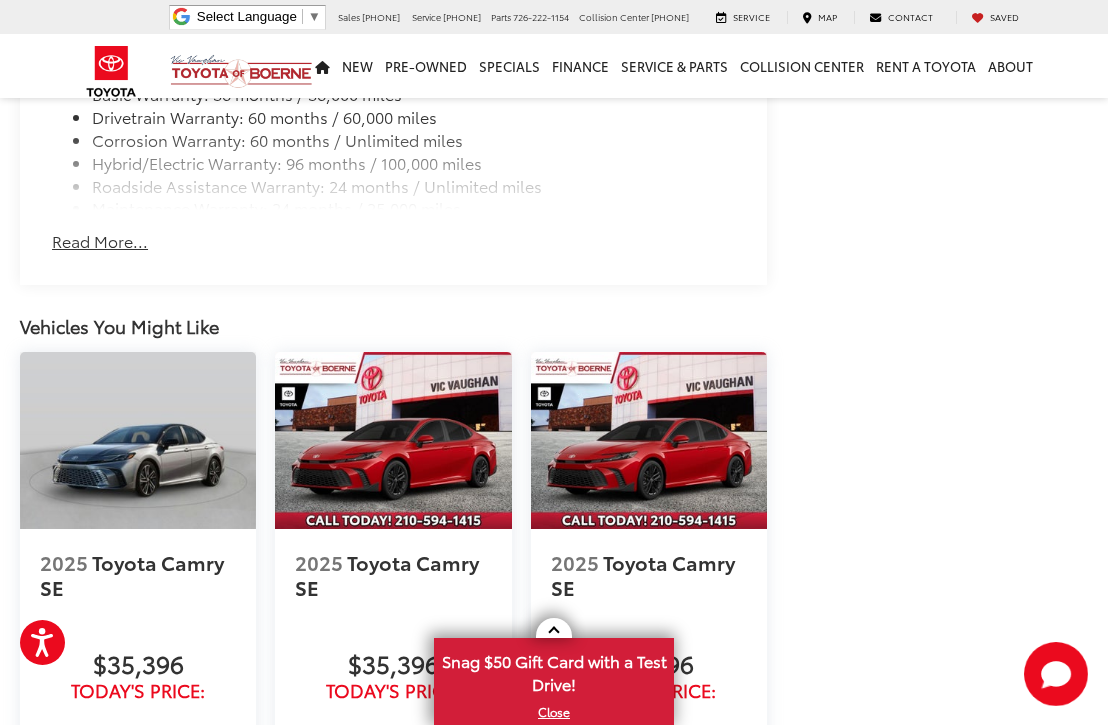 click on "Read More..." at bounding box center [100, 241] 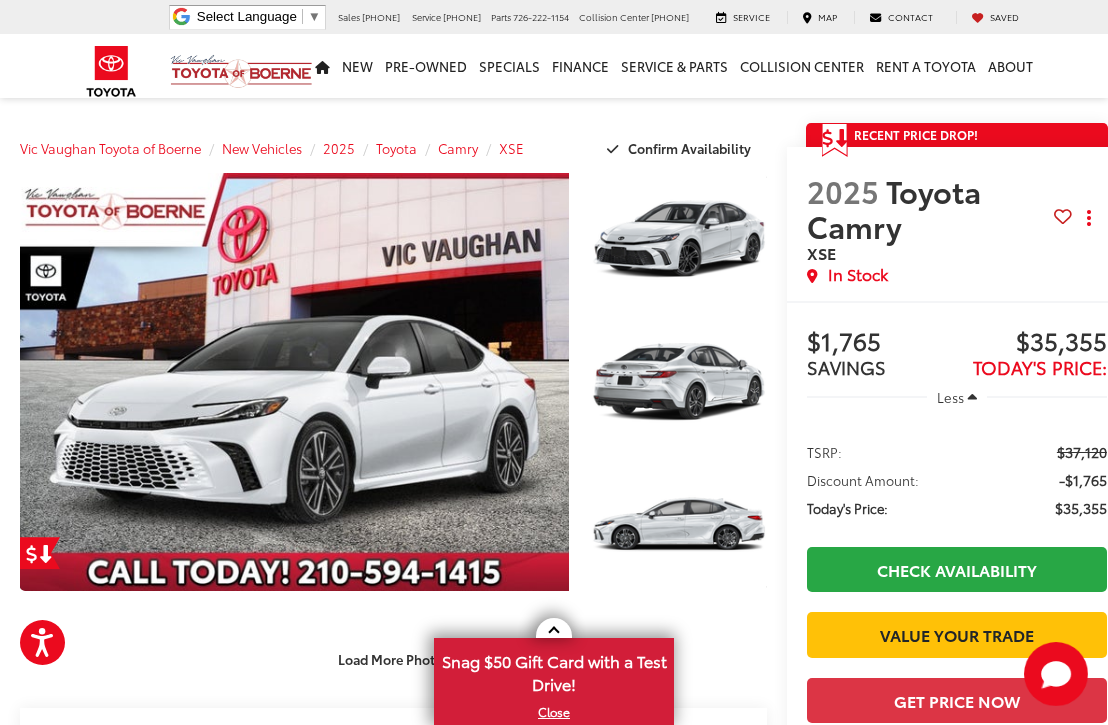 scroll, scrollTop: 5, scrollLeft: 0, axis: vertical 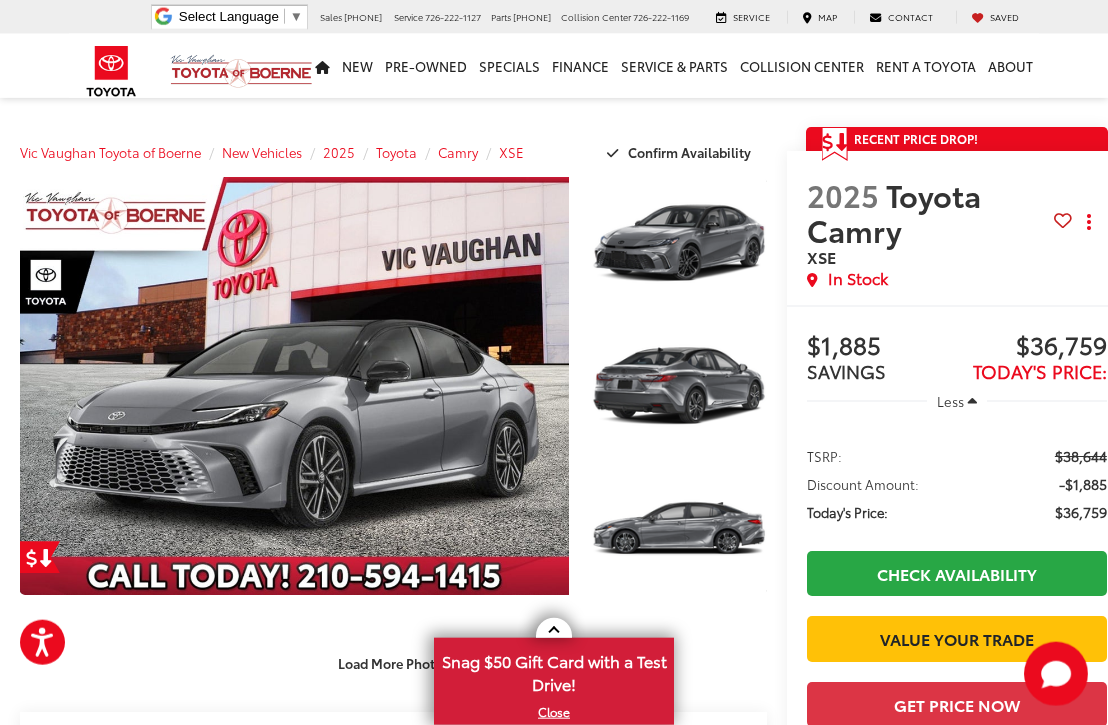 click at bounding box center [294, 386] 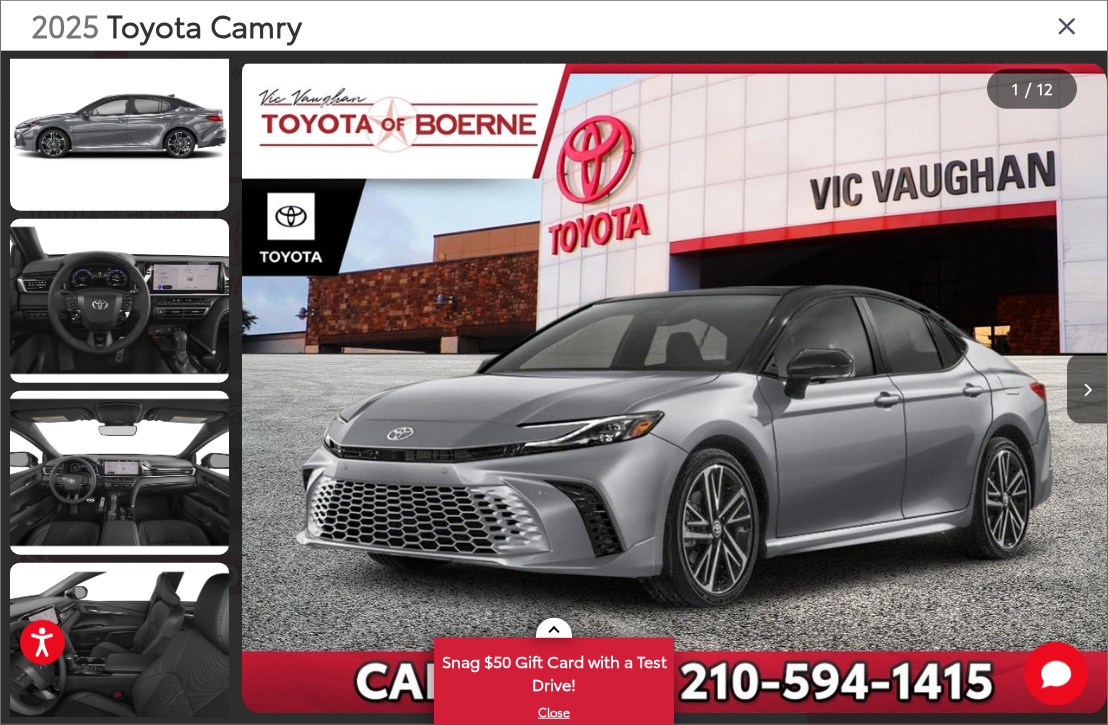 scroll, scrollTop: 586, scrollLeft: 0, axis: vertical 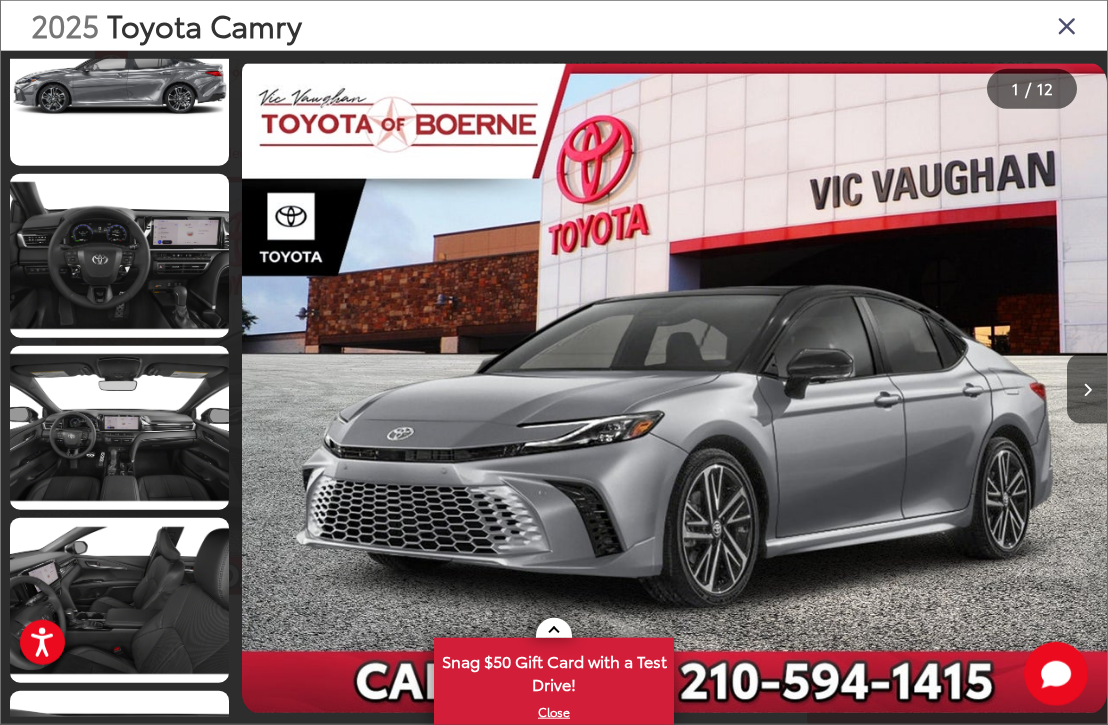 click at bounding box center (119, 256) 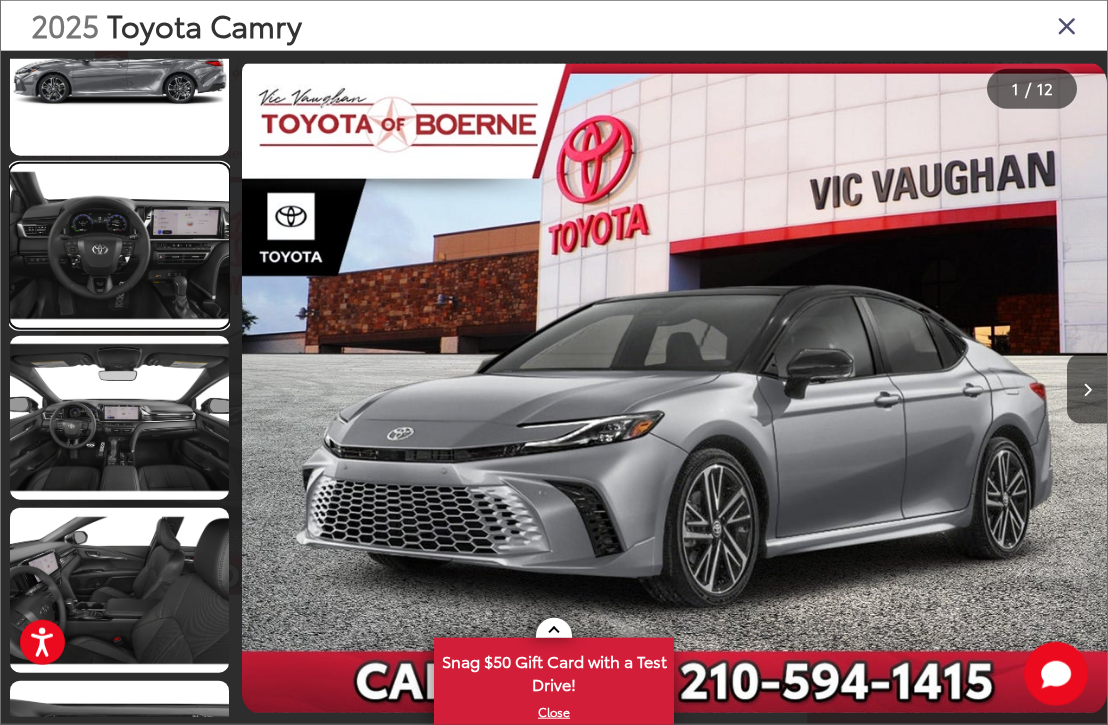 scroll, scrollTop: 0, scrollLeft: 2983, axis: horizontal 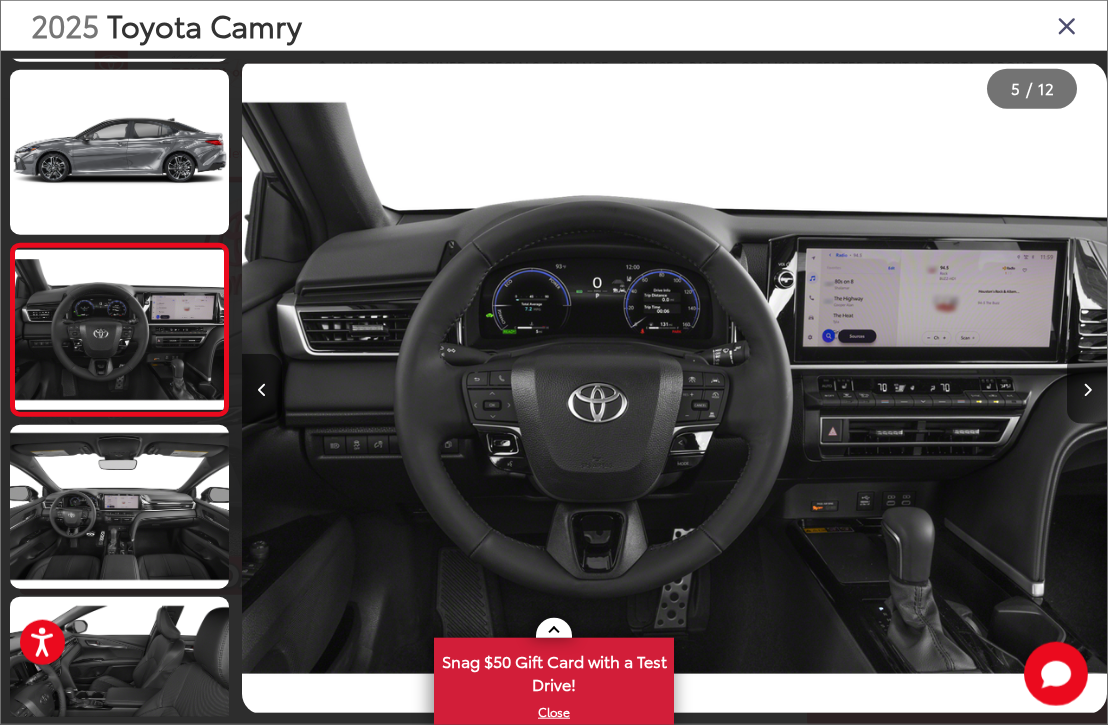 click at bounding box center (119, 507) 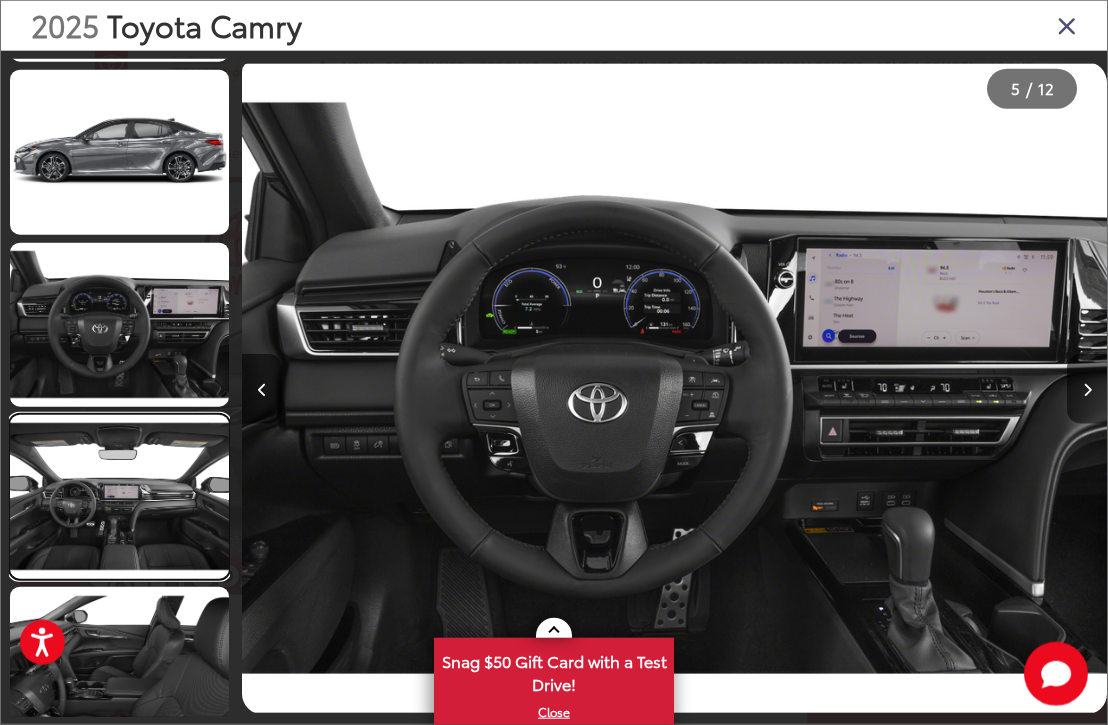 scroll, scrollTop: 557, scrollLeft: 0, axis: vertical 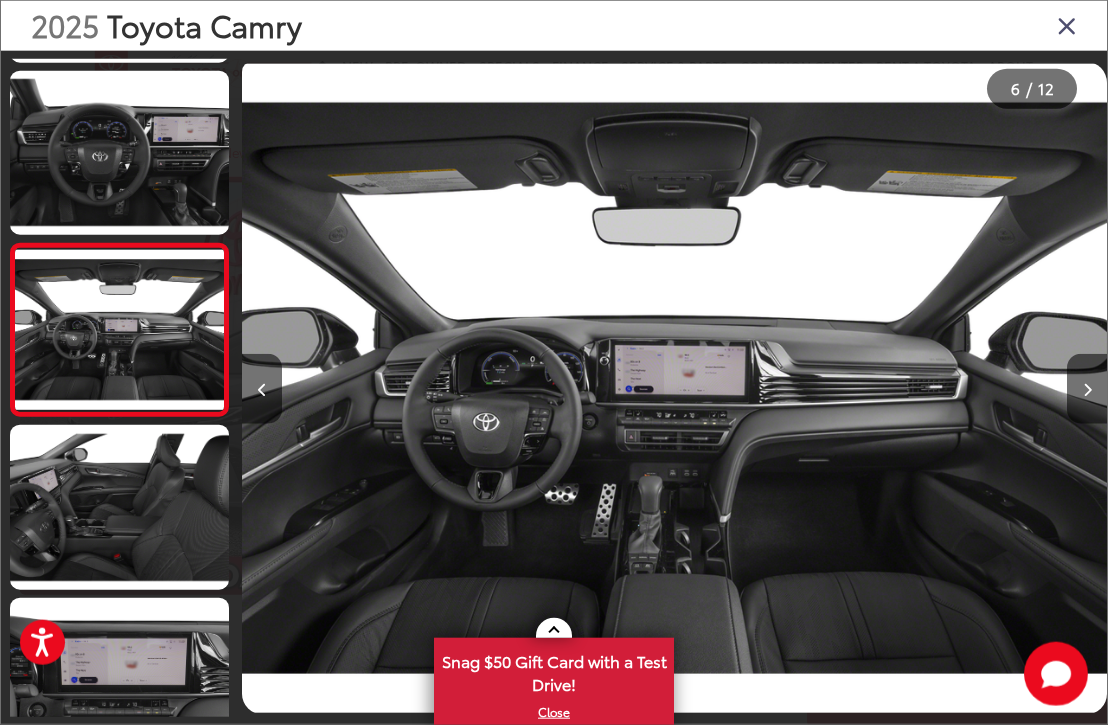 click at bounding box center (119, 507) 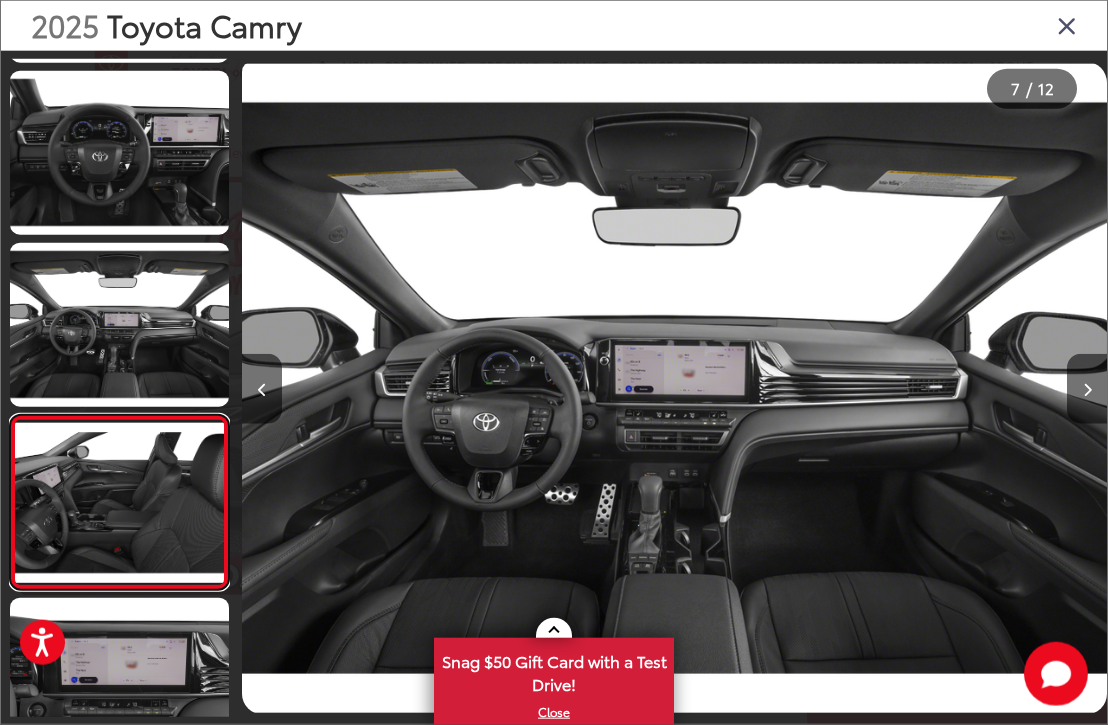 scroll, scrollTop: 0, scrollLeft: 5107, axis: horizontal 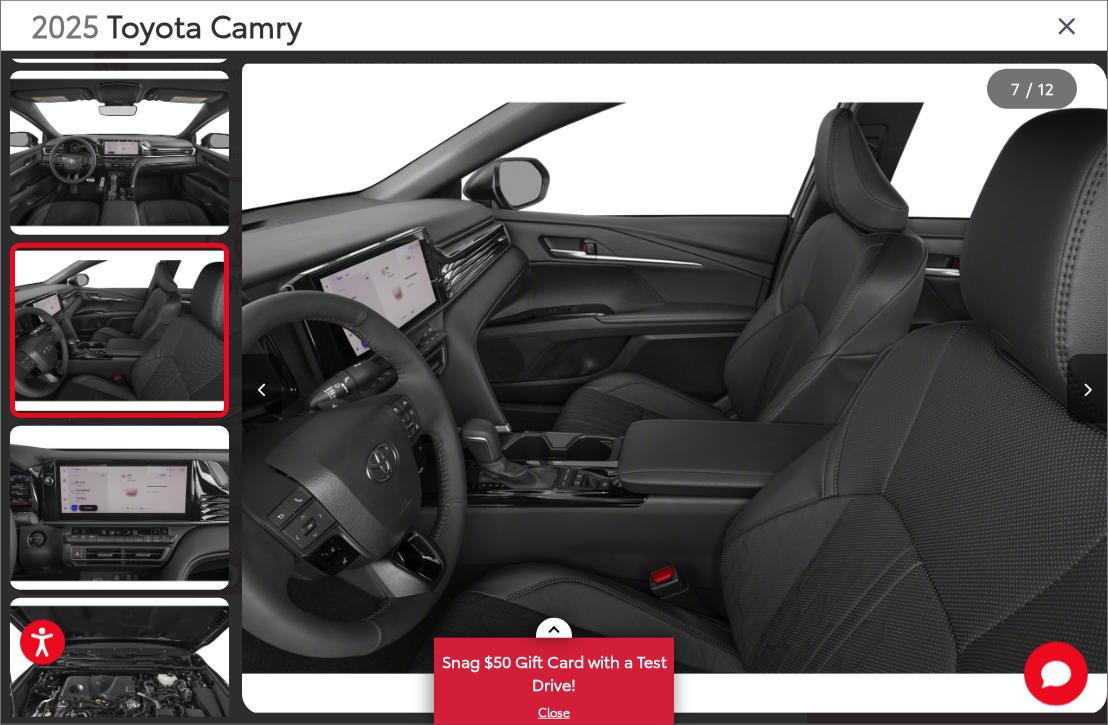 click at bounding box center (119, 508) 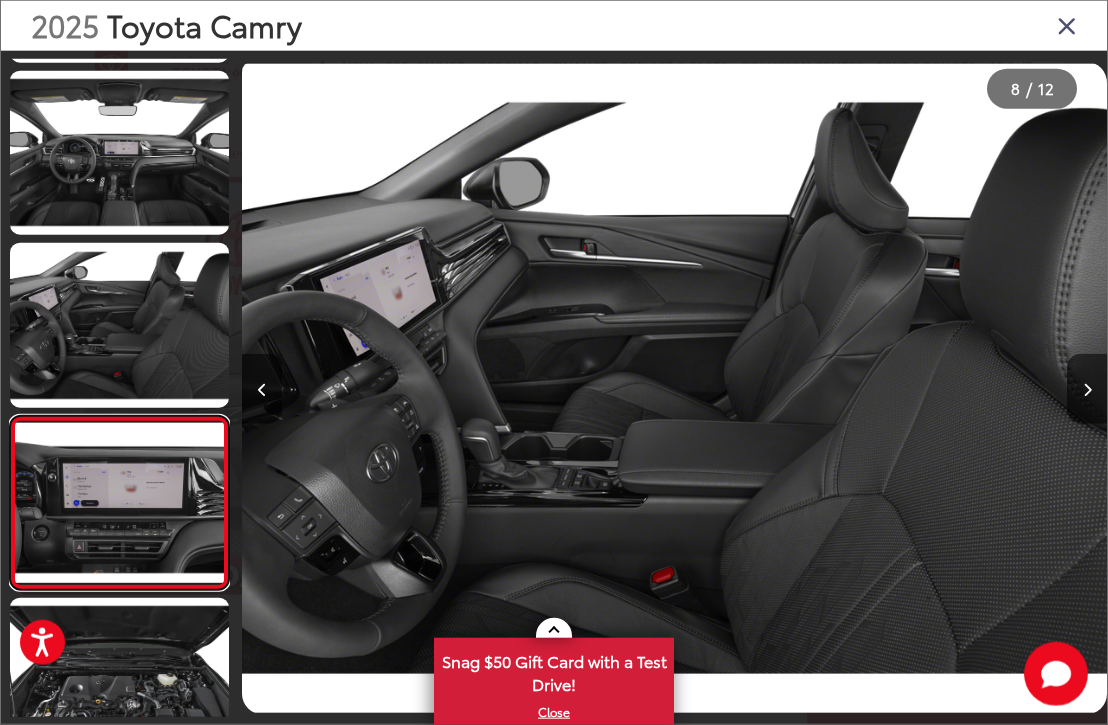 scroll, scrollTop: 0, scrollLeft: 5535, axis: horizontal 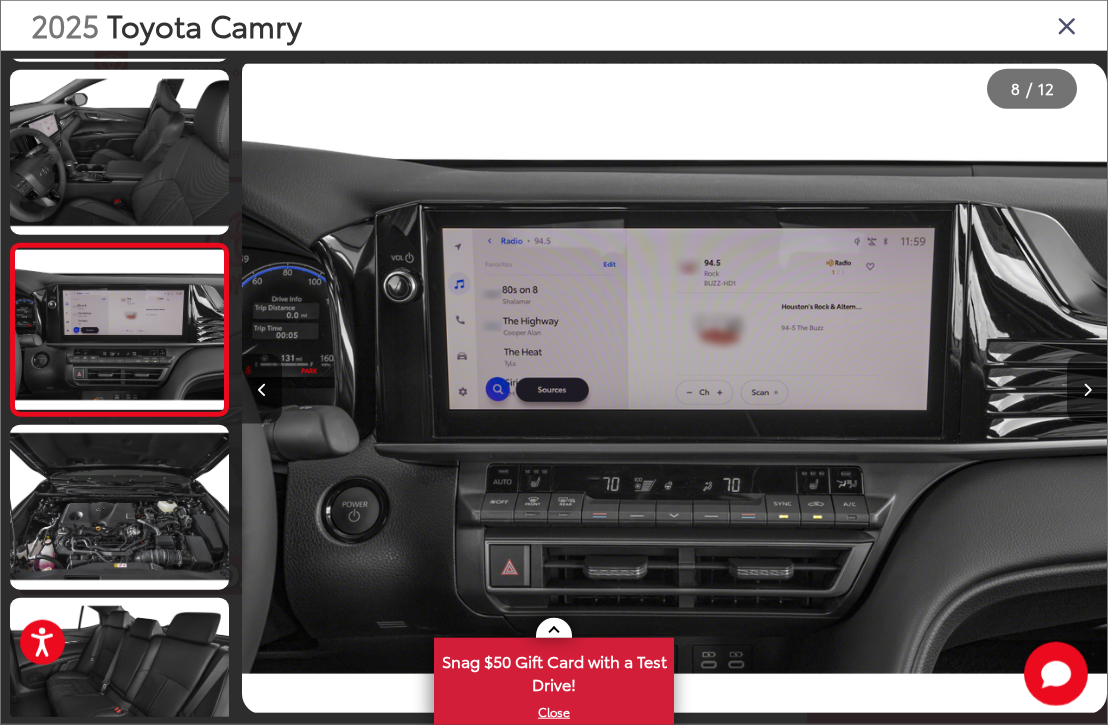 click at bounding box center [119, 507] 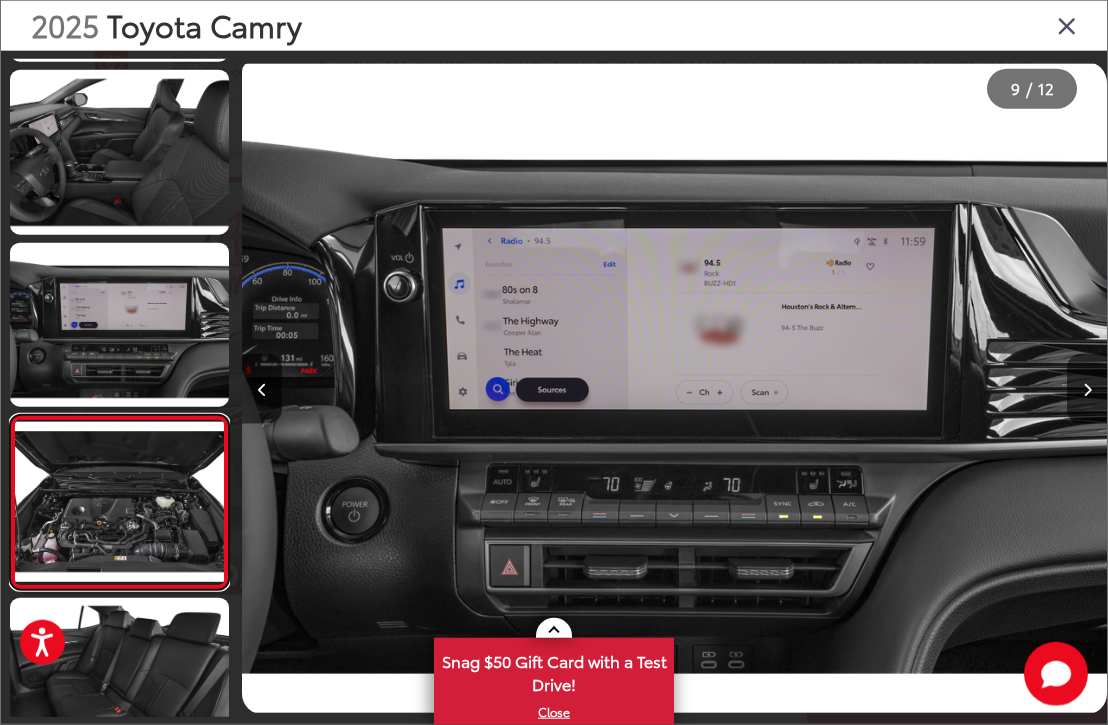scroll, scrollTop: 1074, scrollLeft: 0, axis: vertical 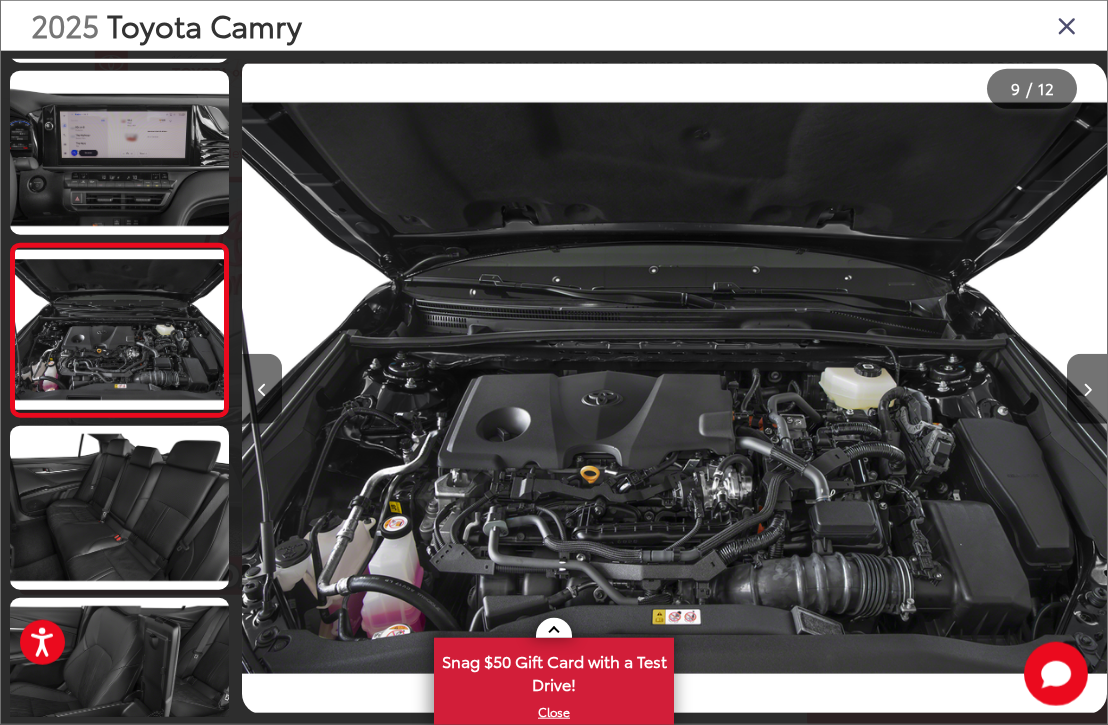click at bounding box center (119, 508) 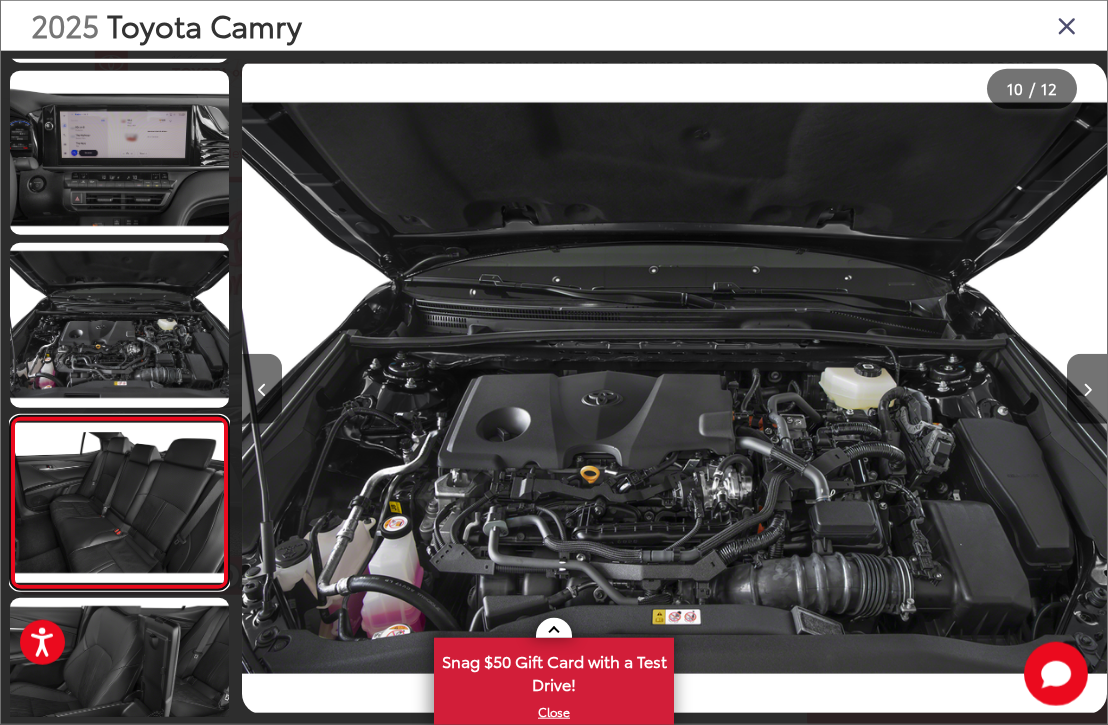scroll, scrollTop: 0, scrollLeft: 7098, axis: horizontal 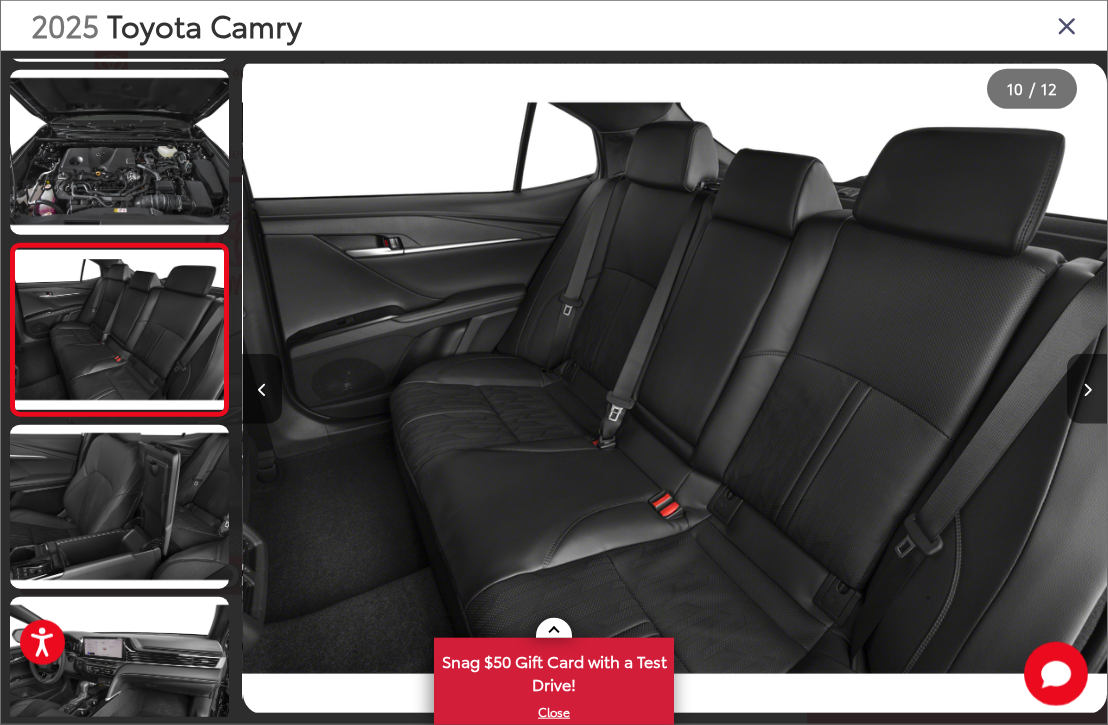 click at bounding box center (119, 507) 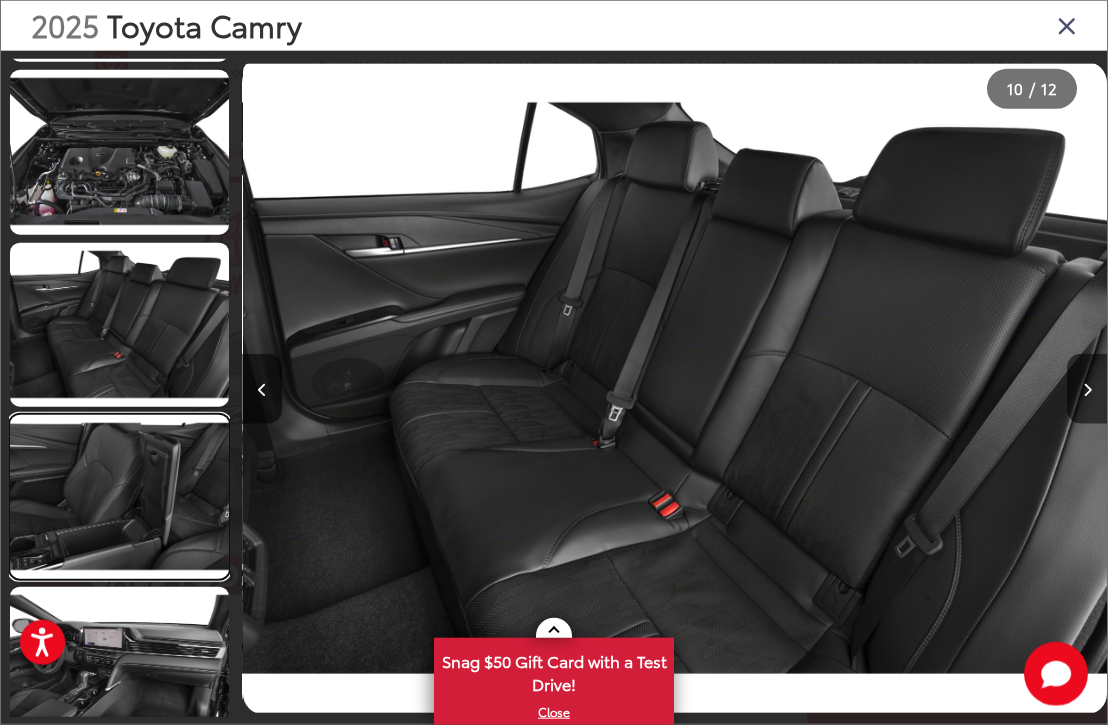 scroll 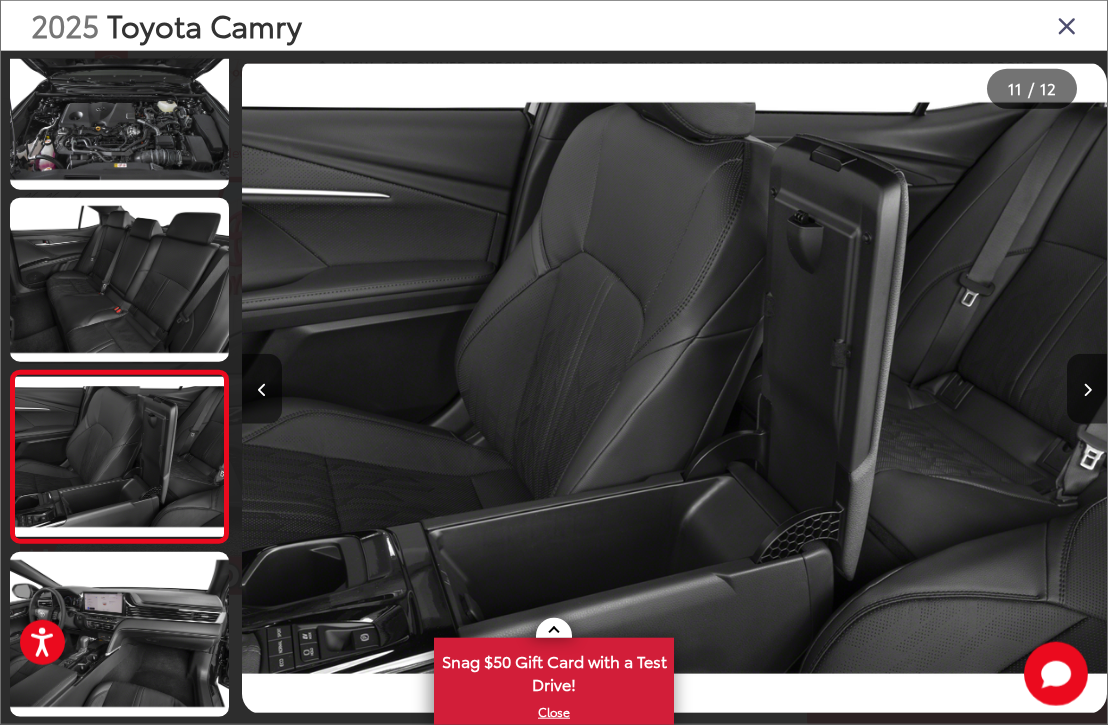 click at bounding box center [119, 634] 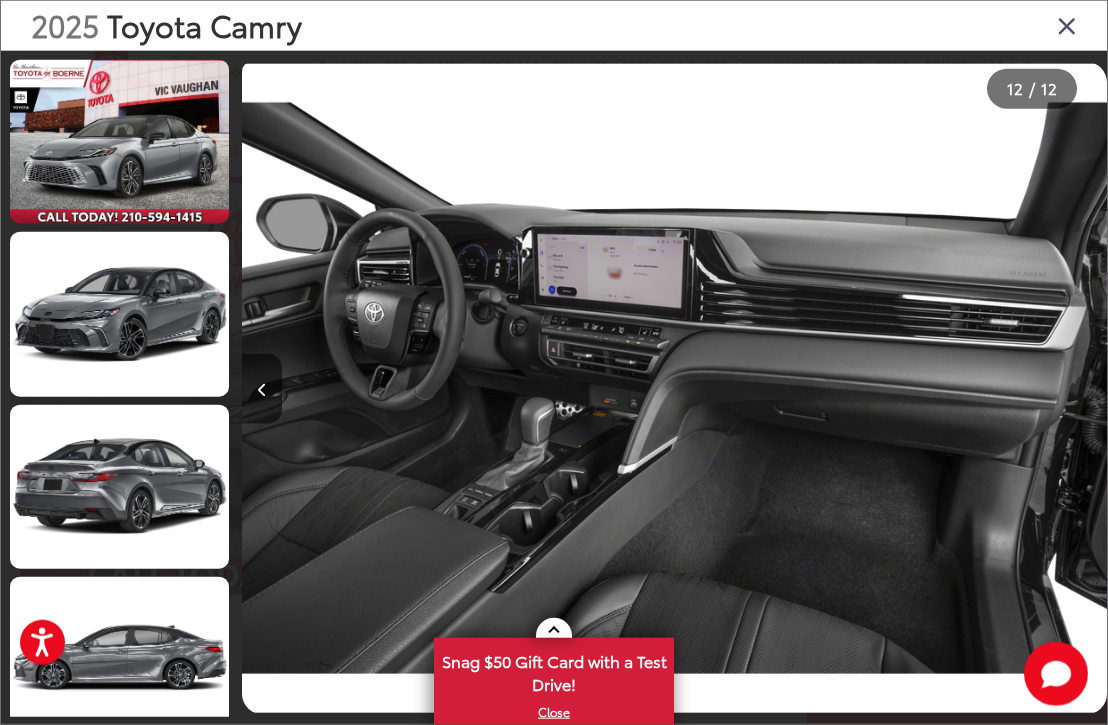 click at bounding box center (119, 142) 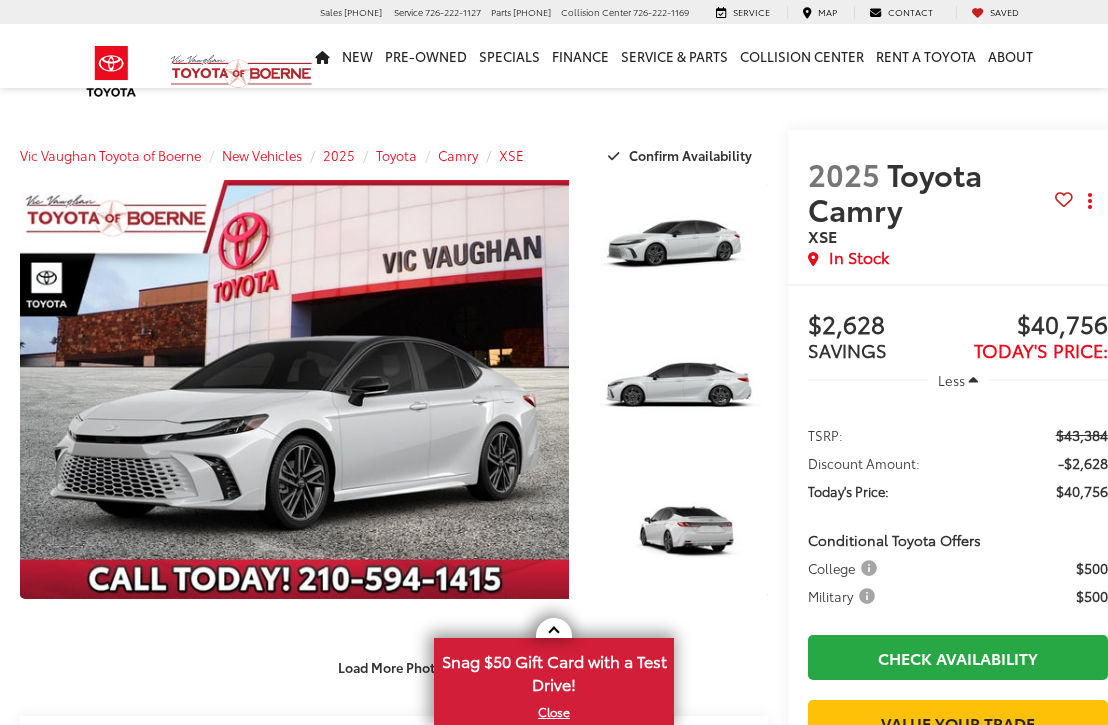 click at bounding box center (679, 246) 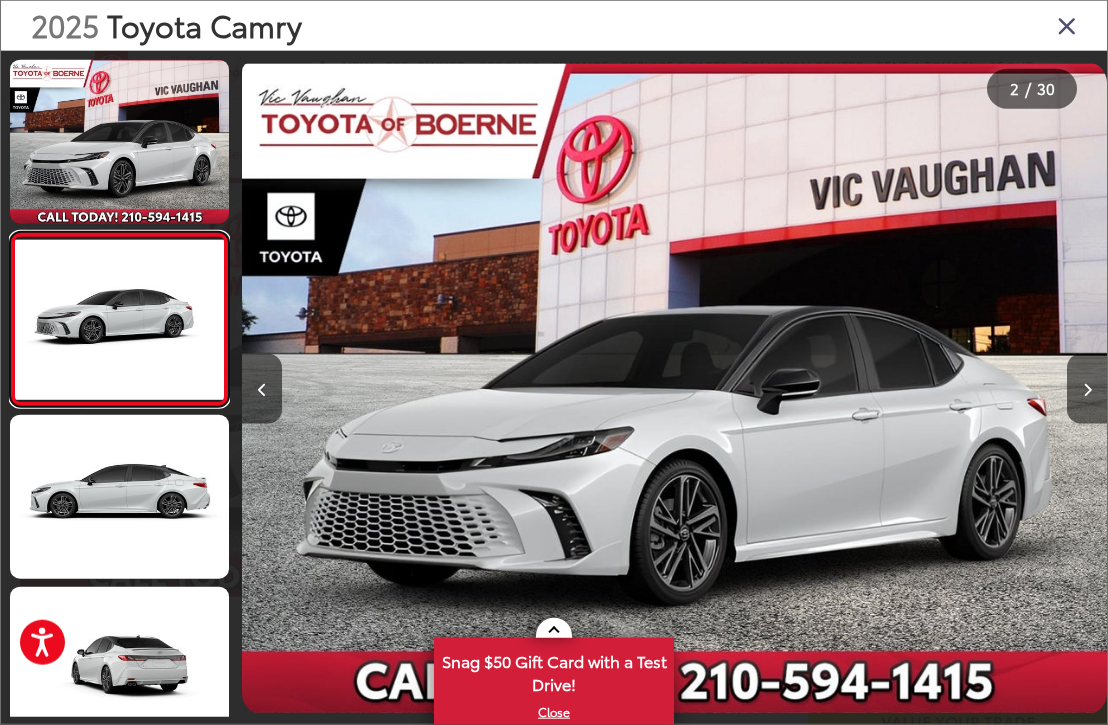 scroll, scrollTop: 0, scrollLeft: 865, axis: horizontal 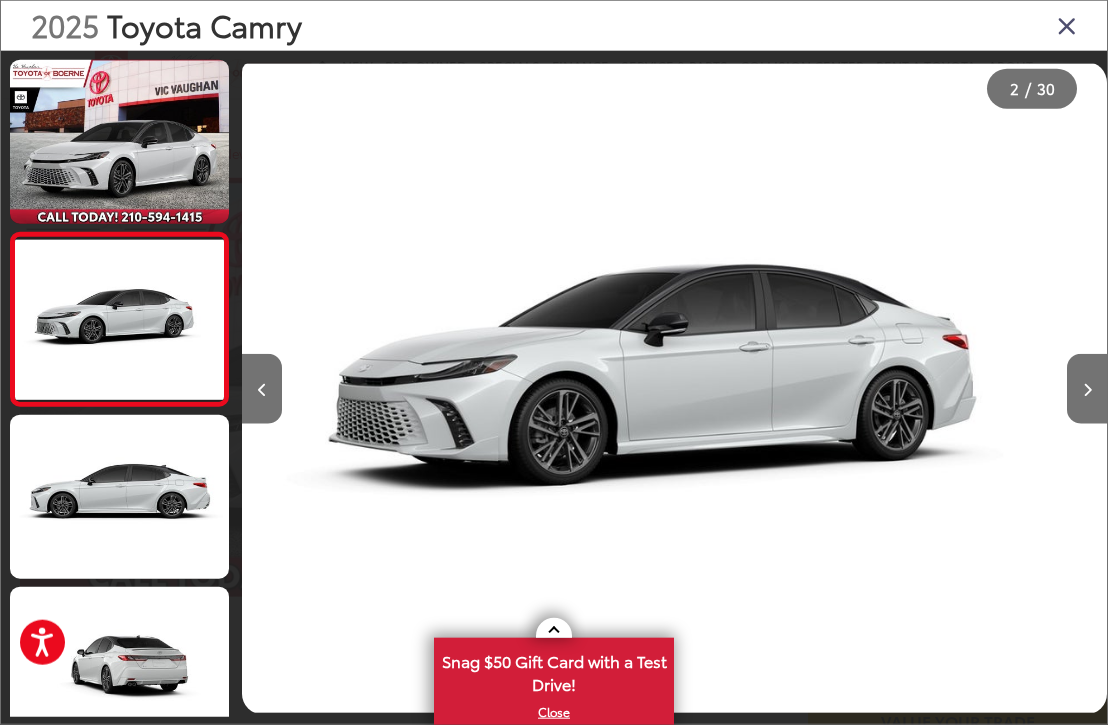 click at bounding box center [1087, 389] 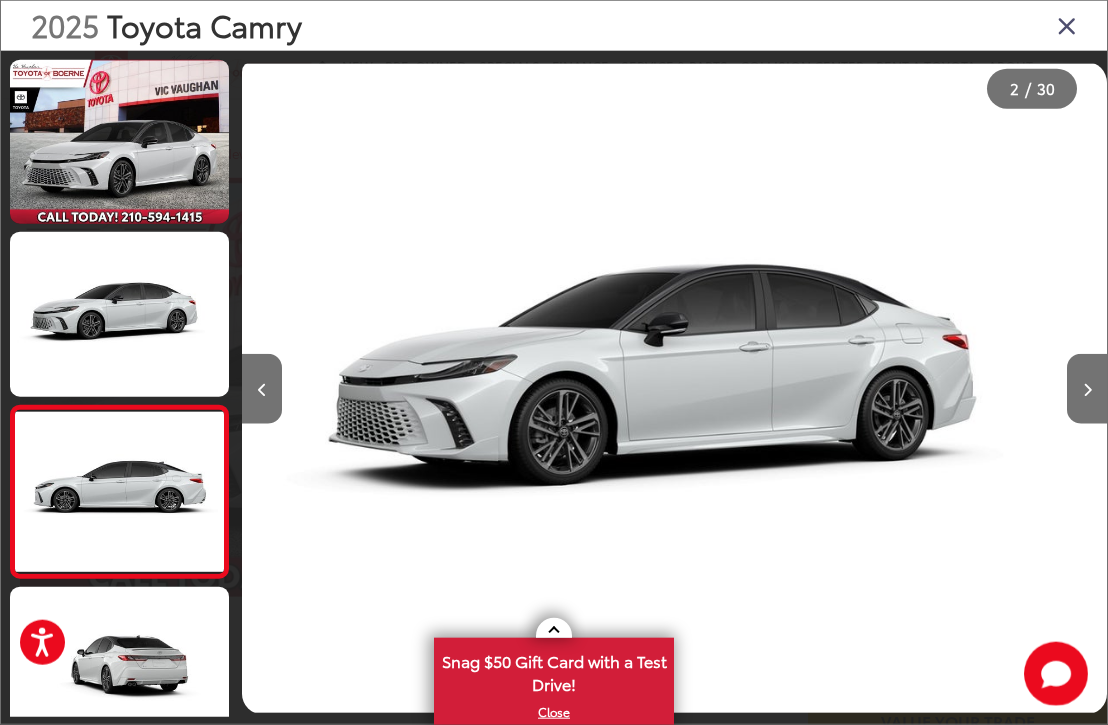 scroll, scrollTop: 3, scrollLeft: 0, axis: vertical 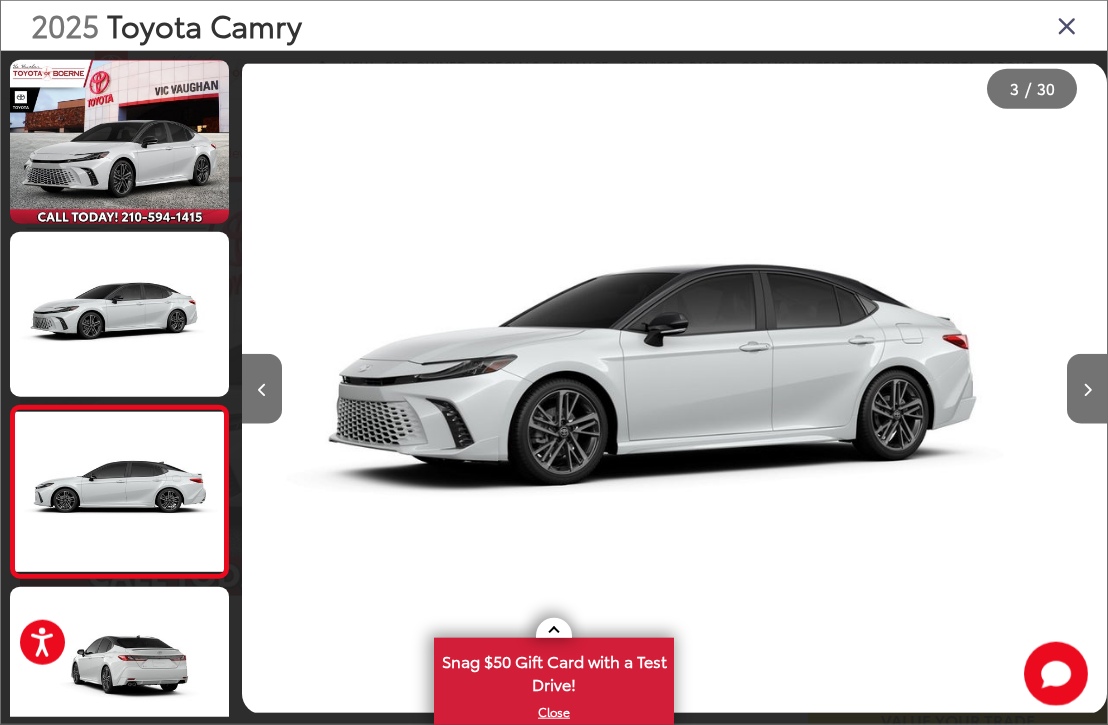 click at bounding box center (1087, 389) 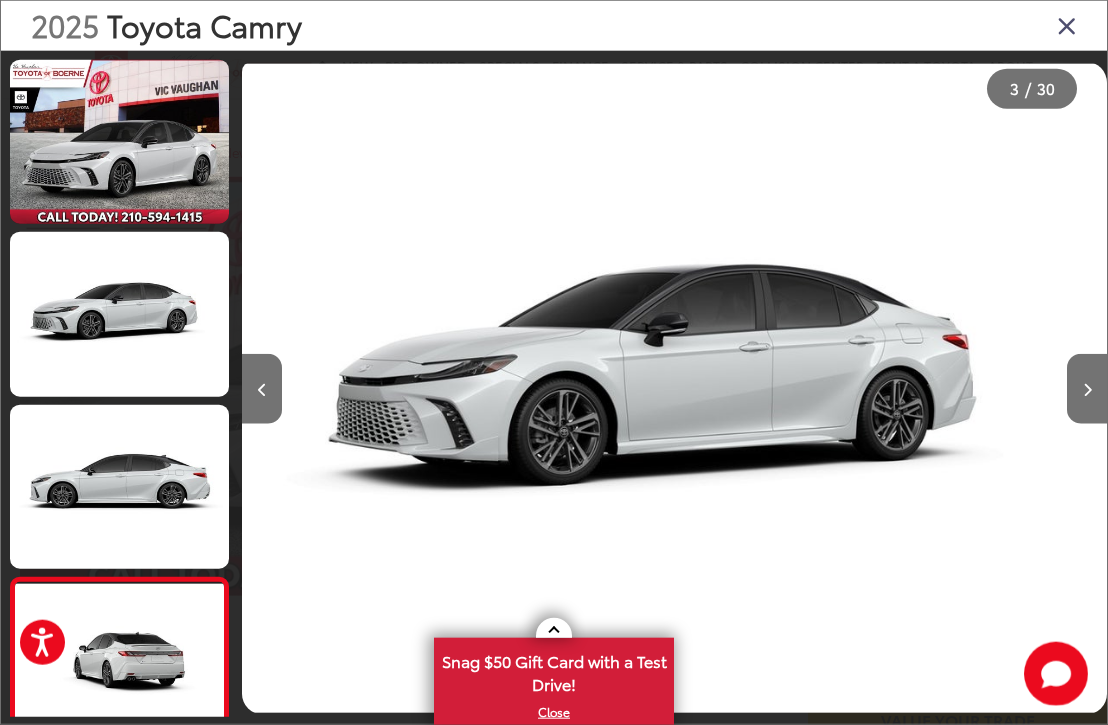 scroll, scrollTop: 0, scrollLeft: 2282, axis: horizontal 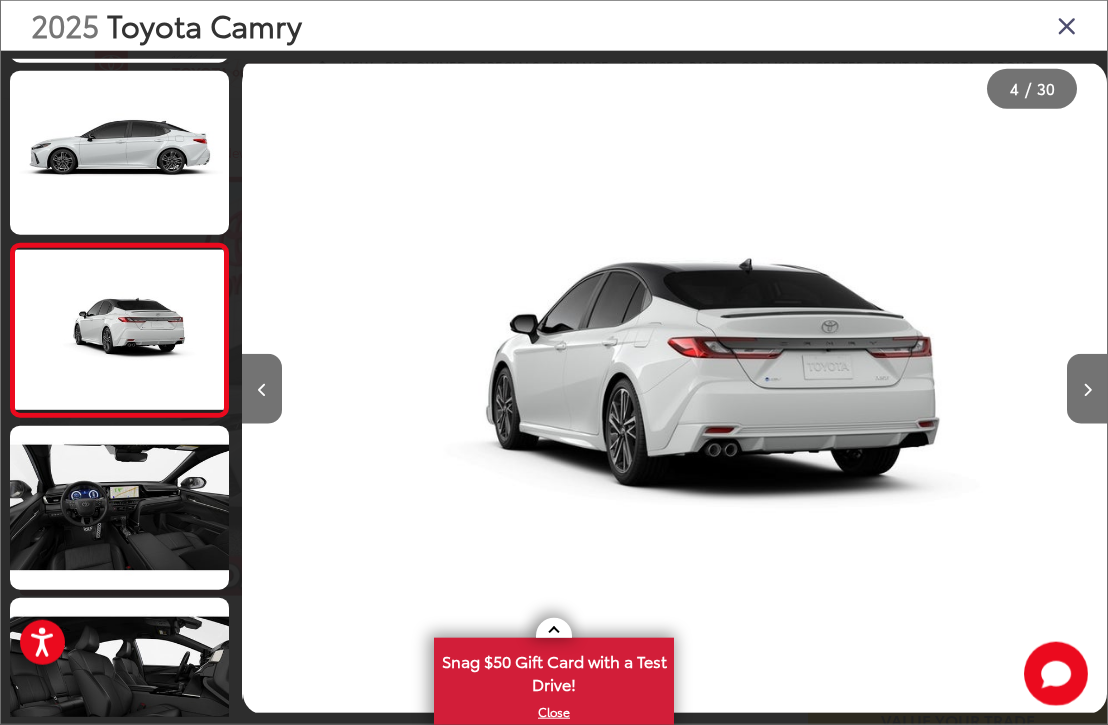 click at bounding box center [1087, 389] 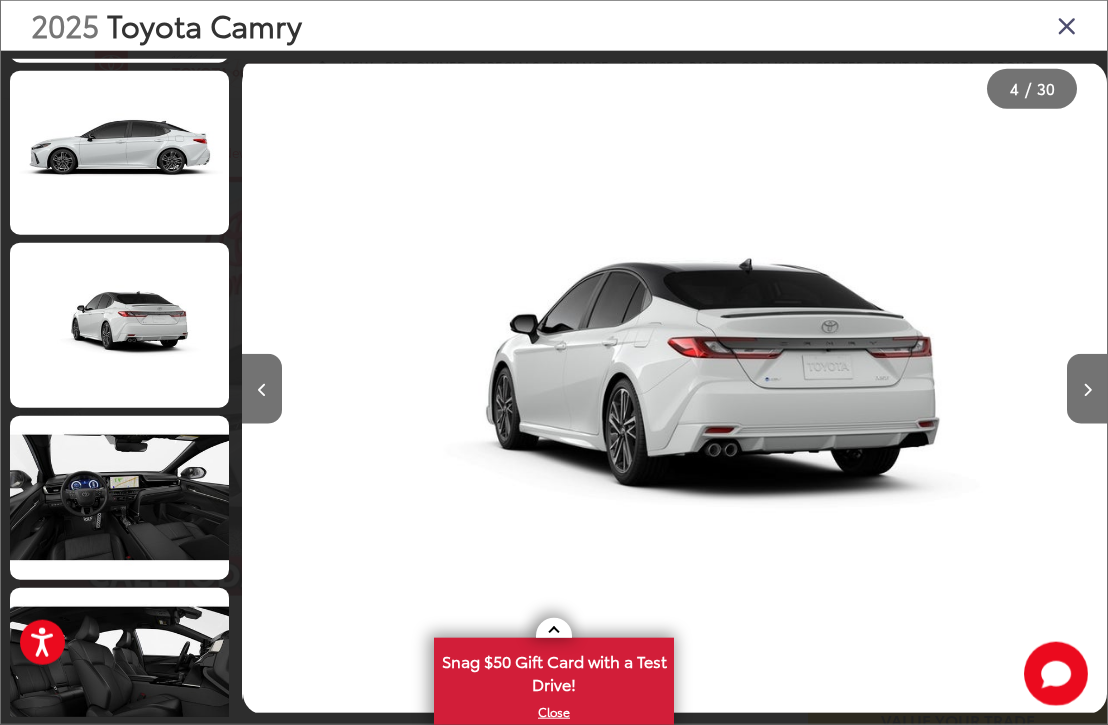 scroll, scrollTop: 0, scrollLeft: 2922, axis: horizontal 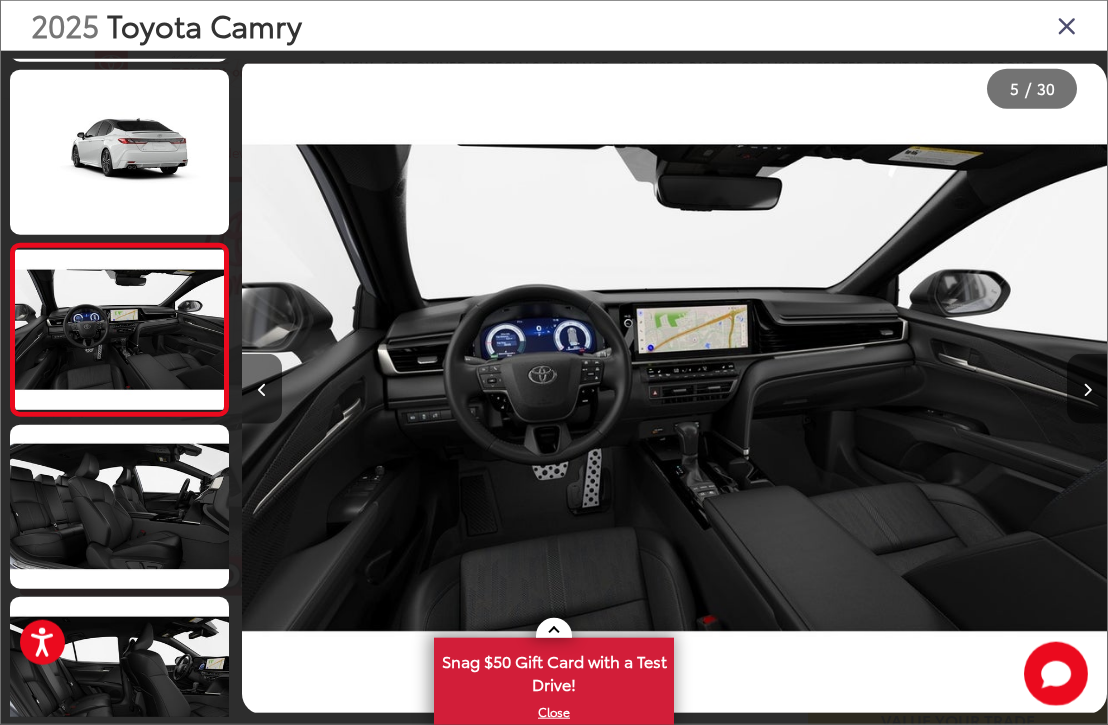 click at bounding box center [1087, 390] 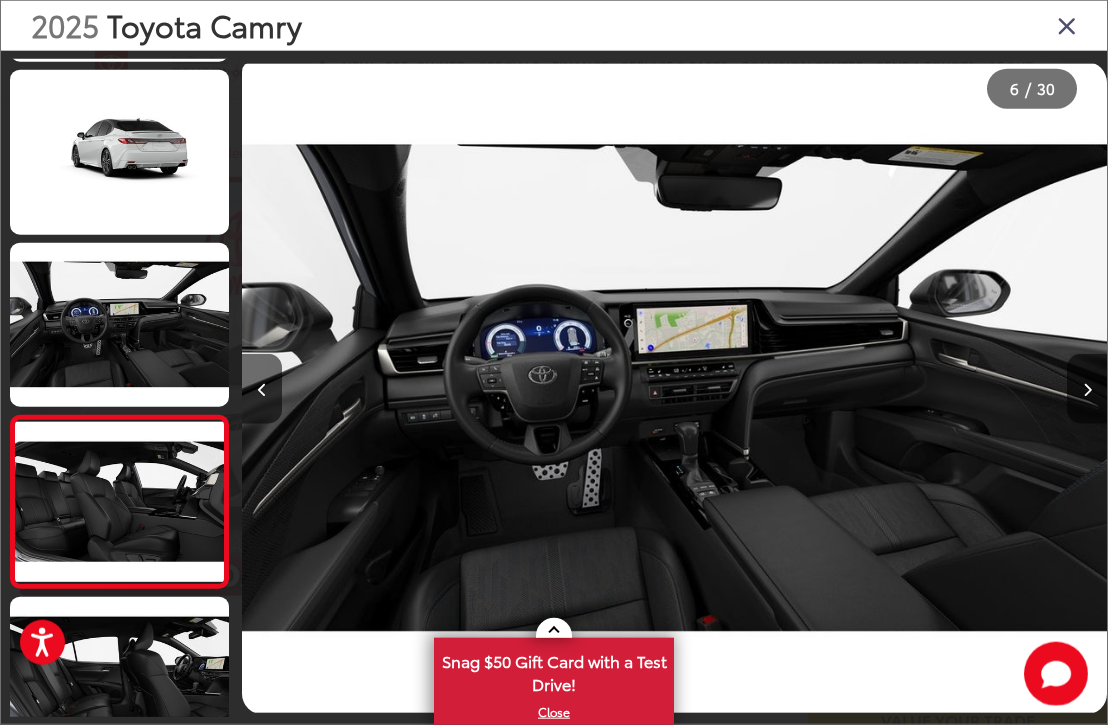 scroll, scrollTop: 0, scrollLeft: 3885, axis: horizontal 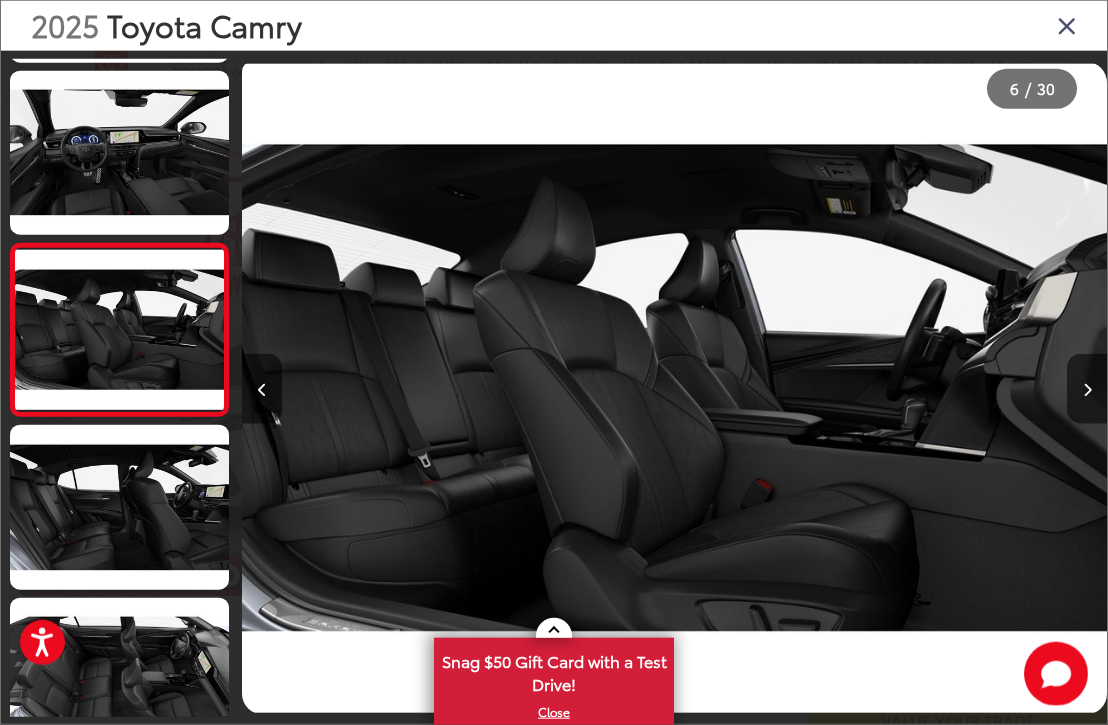 click at bounding box center (1087, 390) 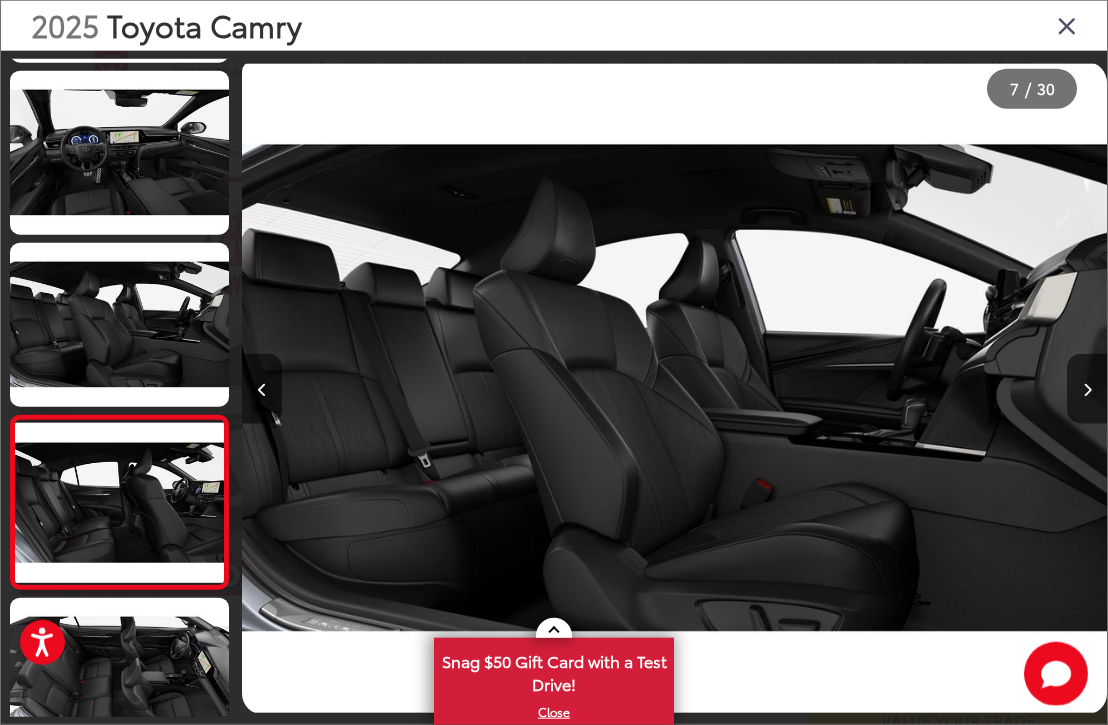 scroll, scrollTop: 836, scrollLeft: 0, axis: vertical 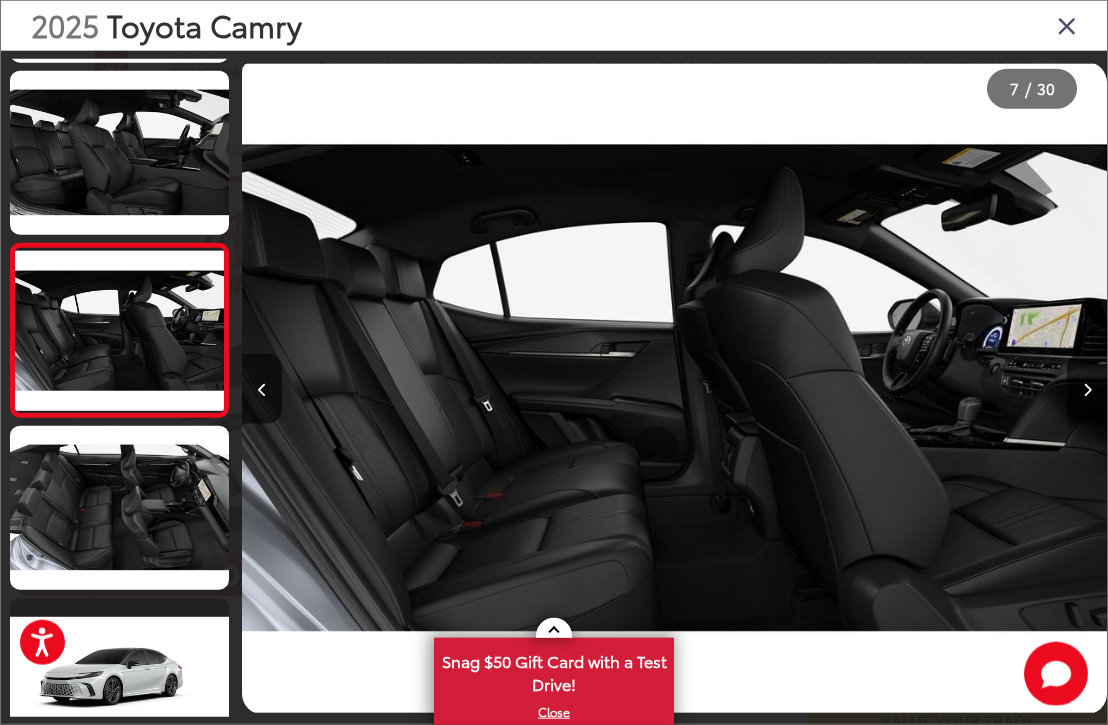 click at bounding box center (1087, 389) 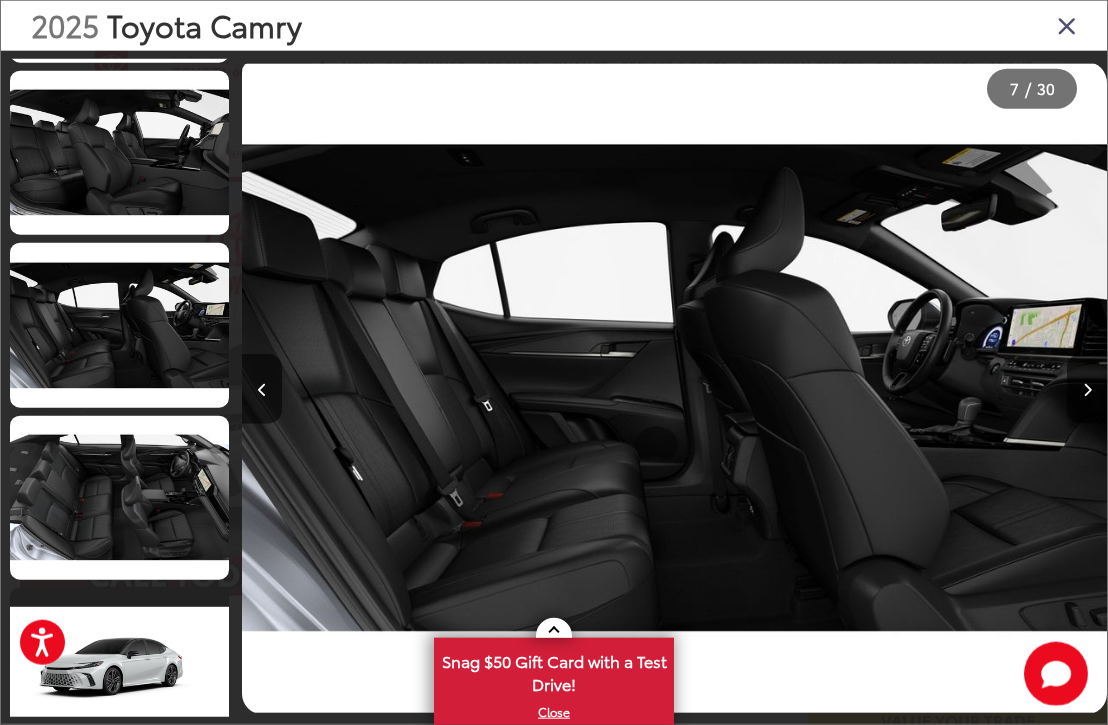 scroll, scrollTop: 0, scrollLeft: 5532, axis: horizontal 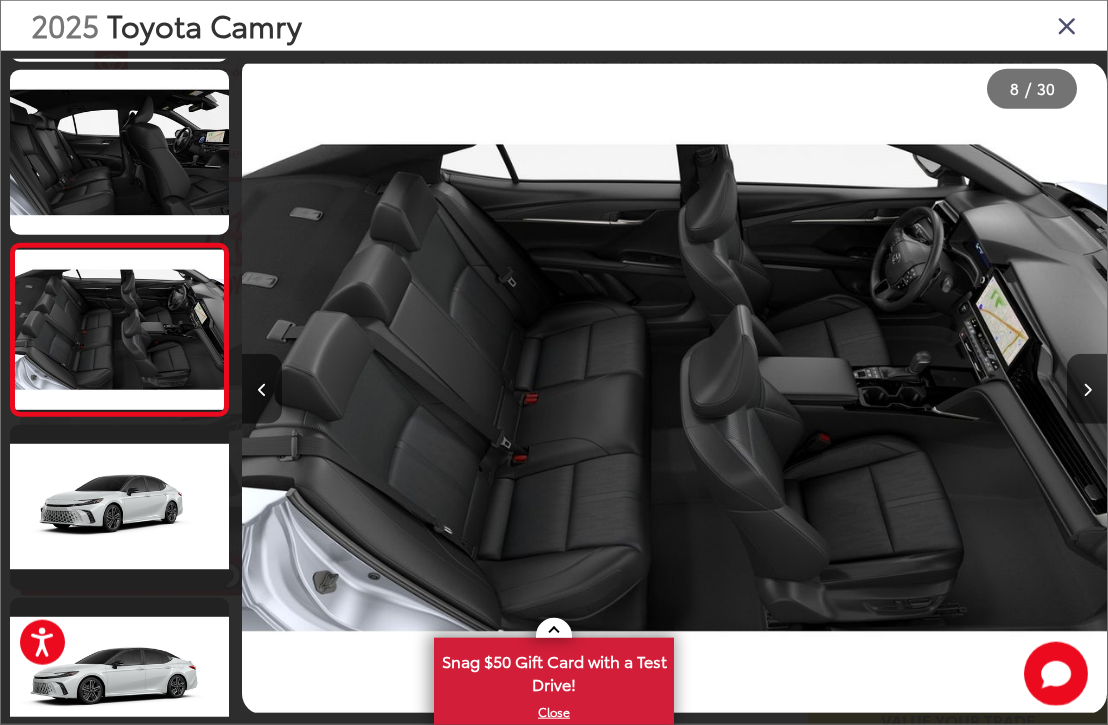 click at bounding box center (1087, 389) 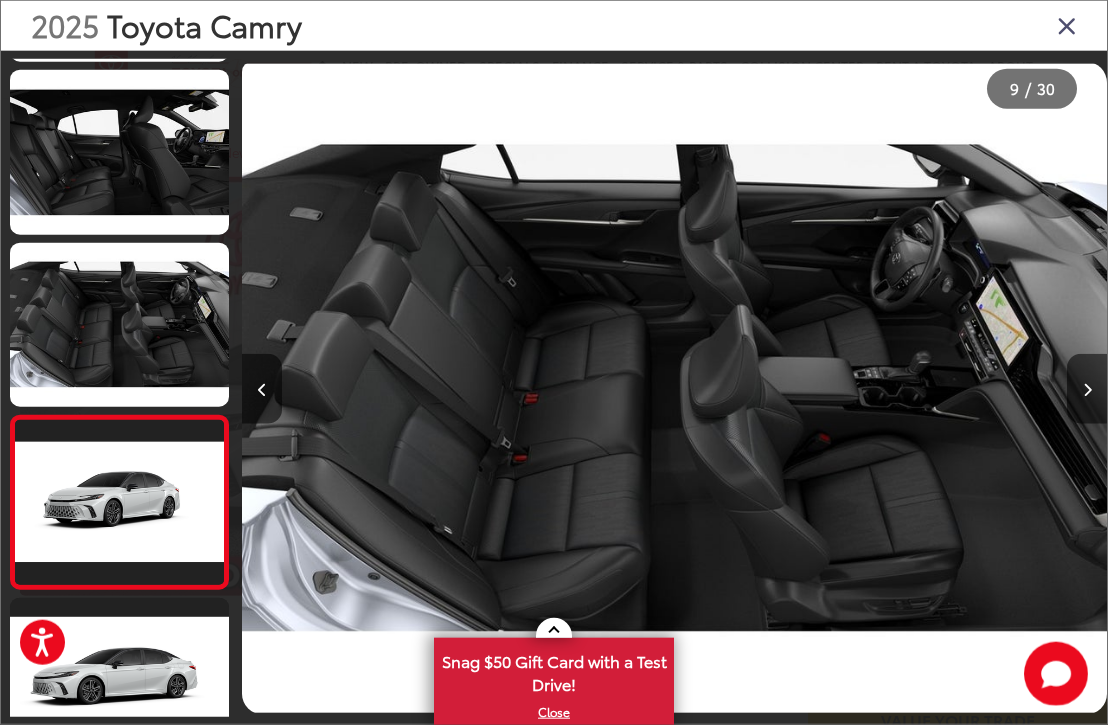scroll, scrollTop: 0, scrollLeft: 6849, axis: horizontal 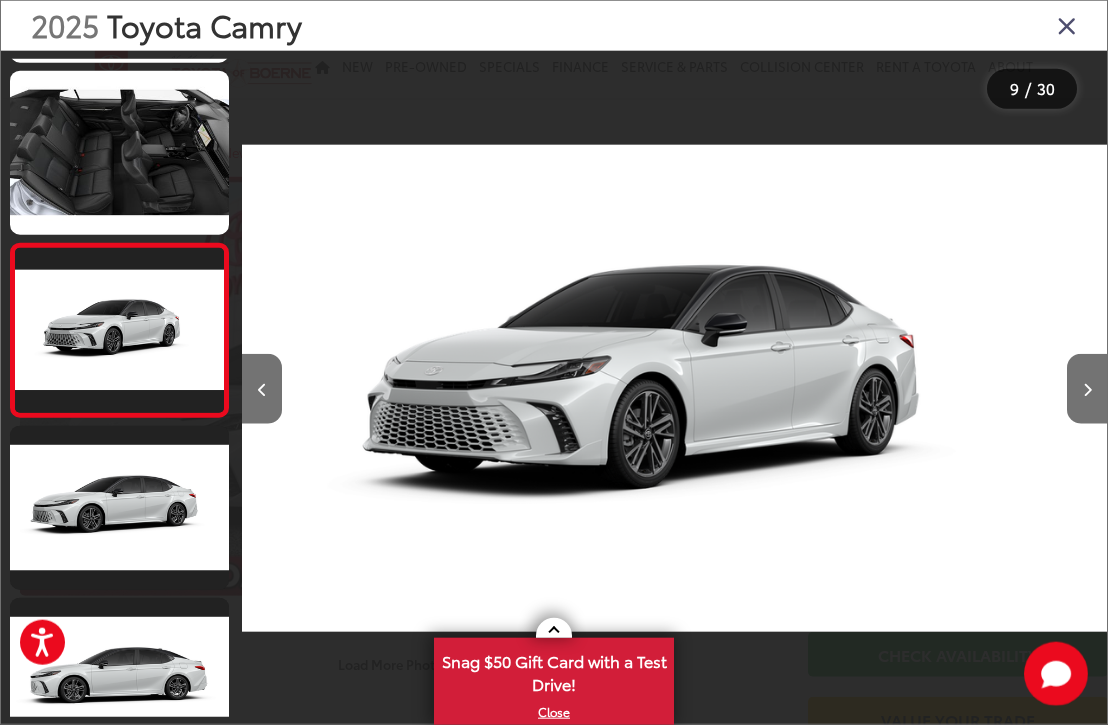 click at bounding box center [262, 389] 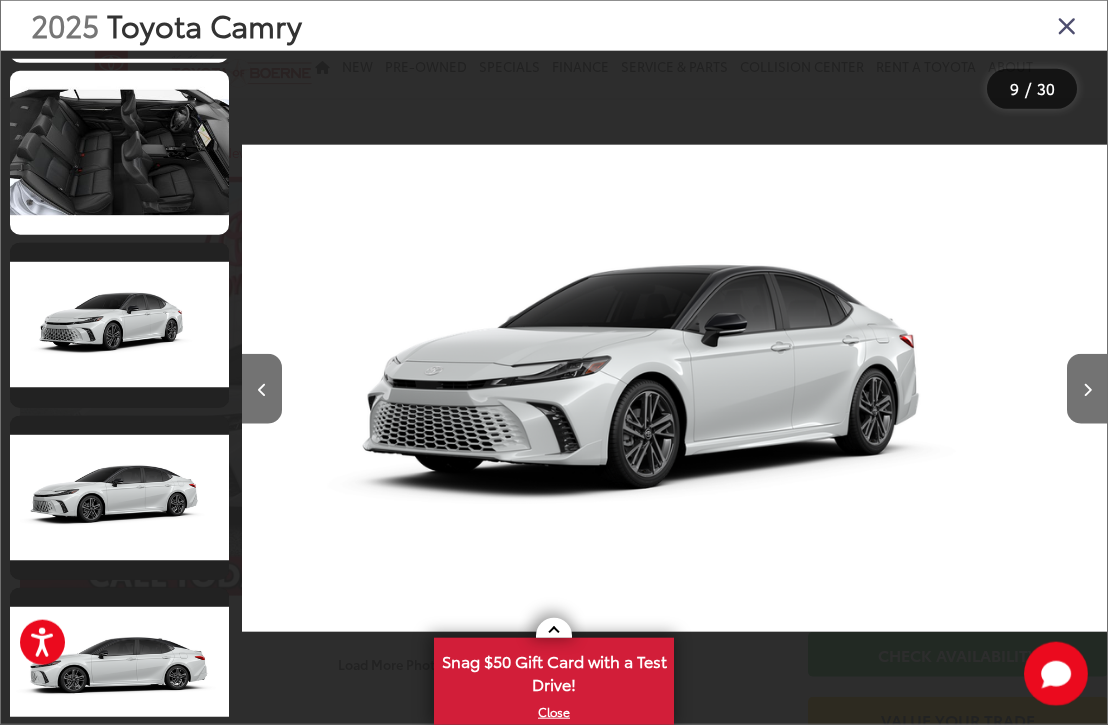 scroll, scrollTop: 0, scrollLeft: 6576, axis: horizontal 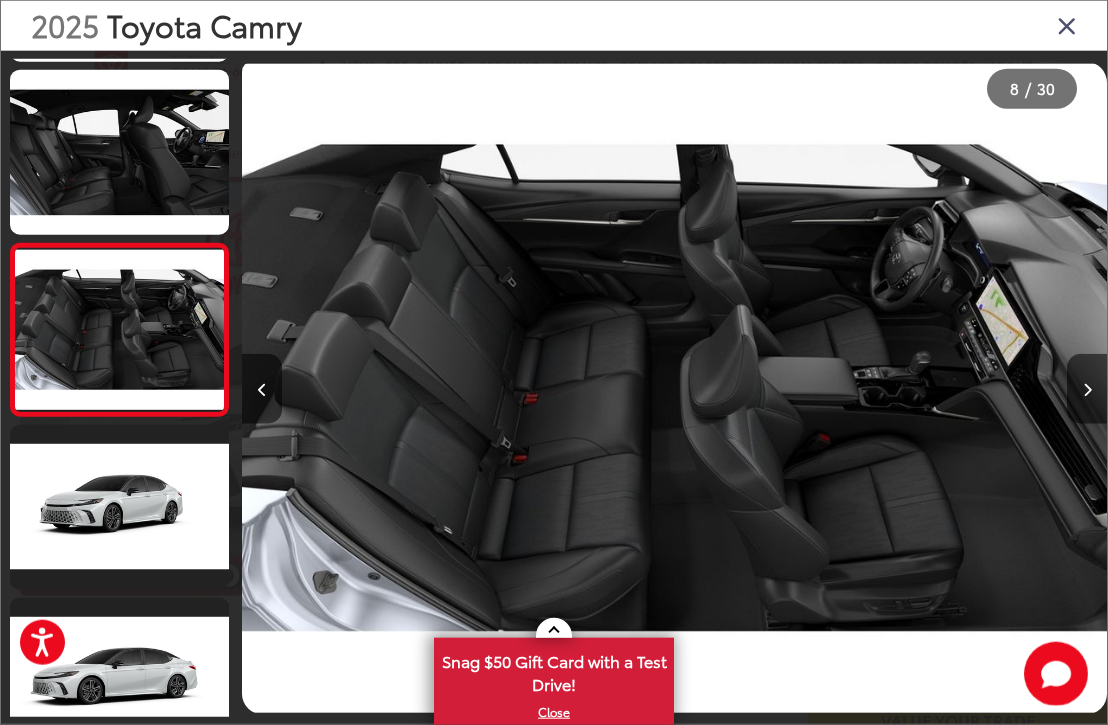 click at bounding box center [1087, 389] 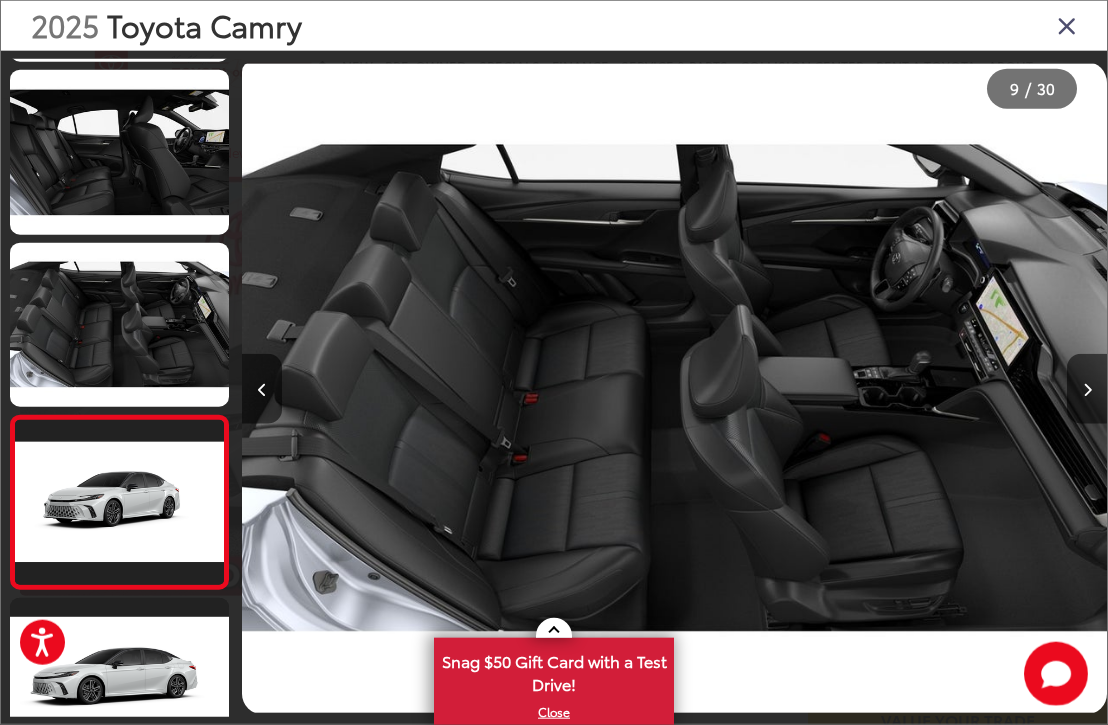 scroll, scrollTop: 0, scrollLeft: 6778, axis: horizontal 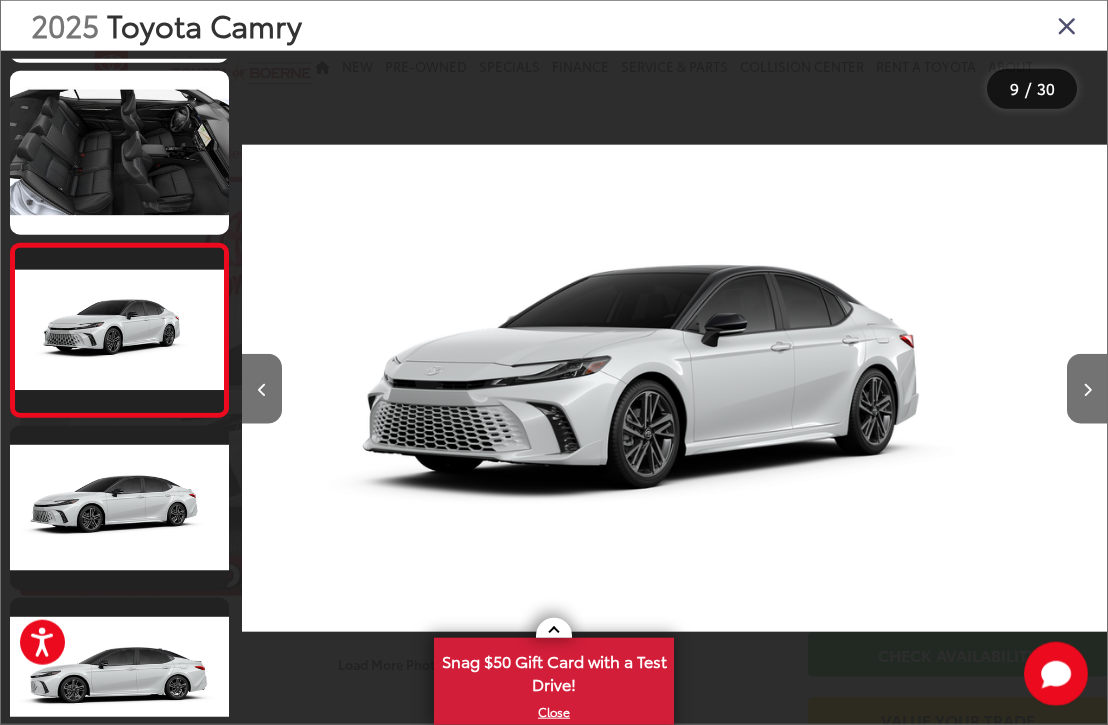 click at bounding box center (1087, 389) 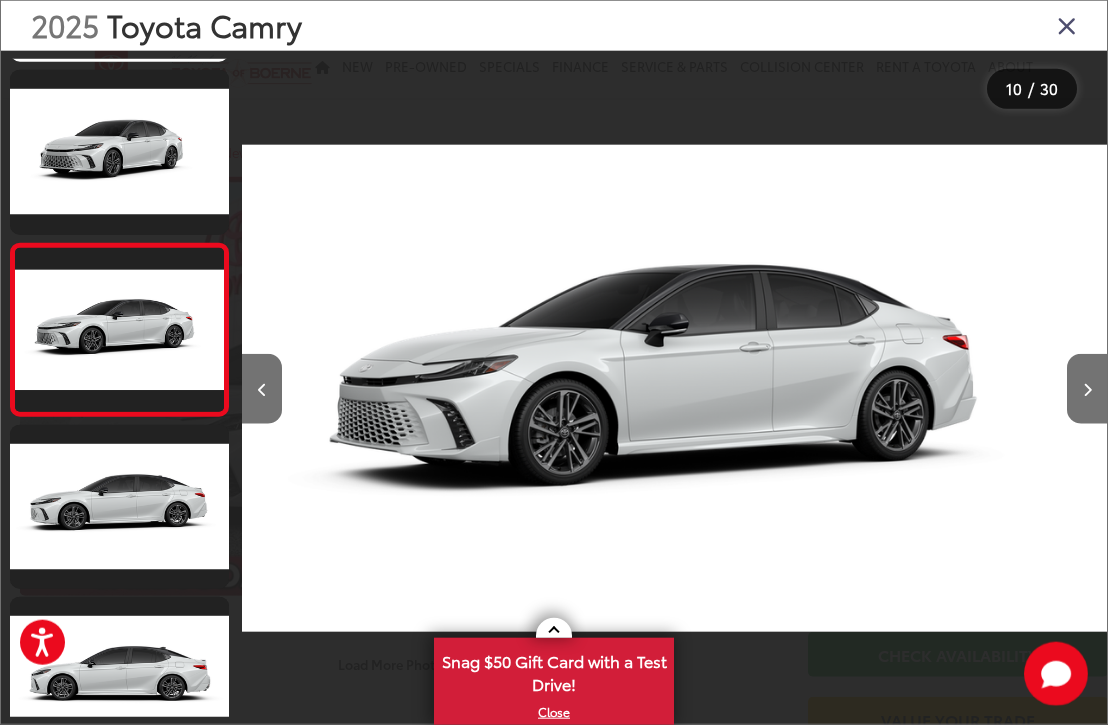 click at bounding box center [1087, 389] 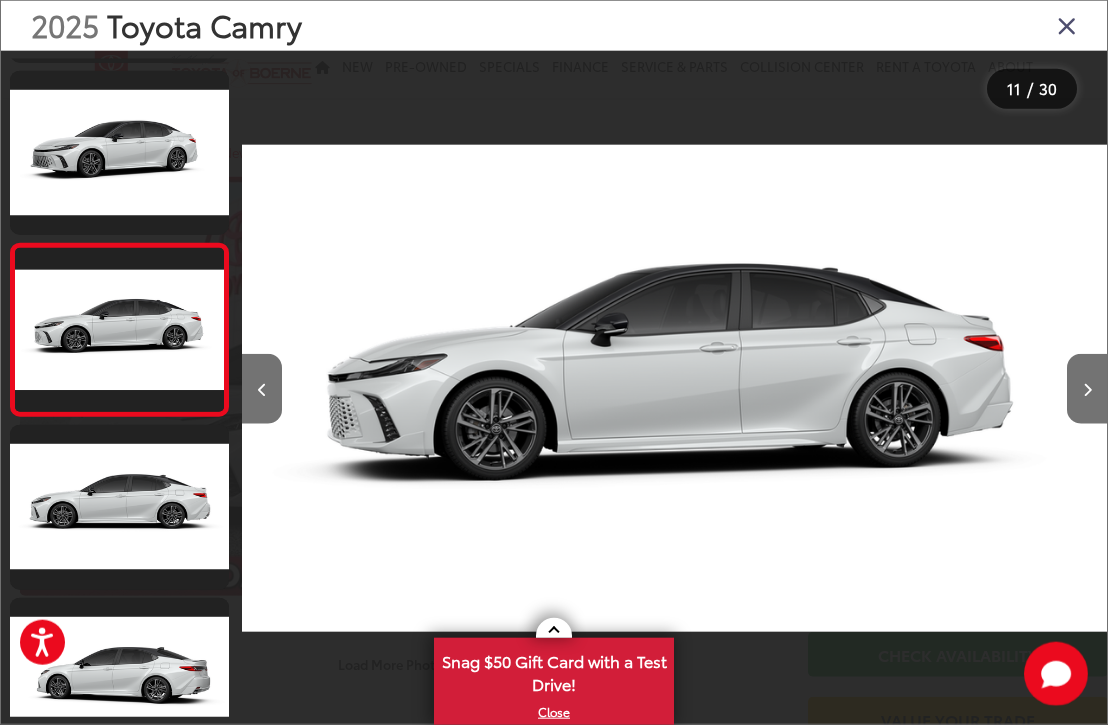 click at bounding box center (1087, 389) 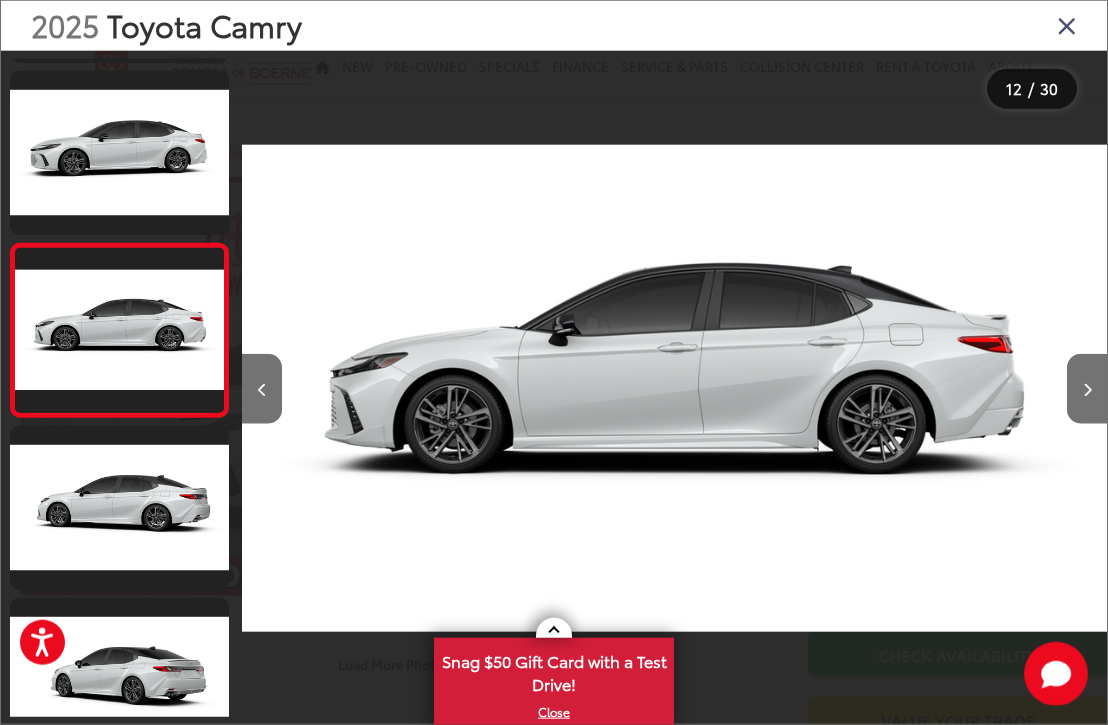 click at bounding box center [1087, 389] 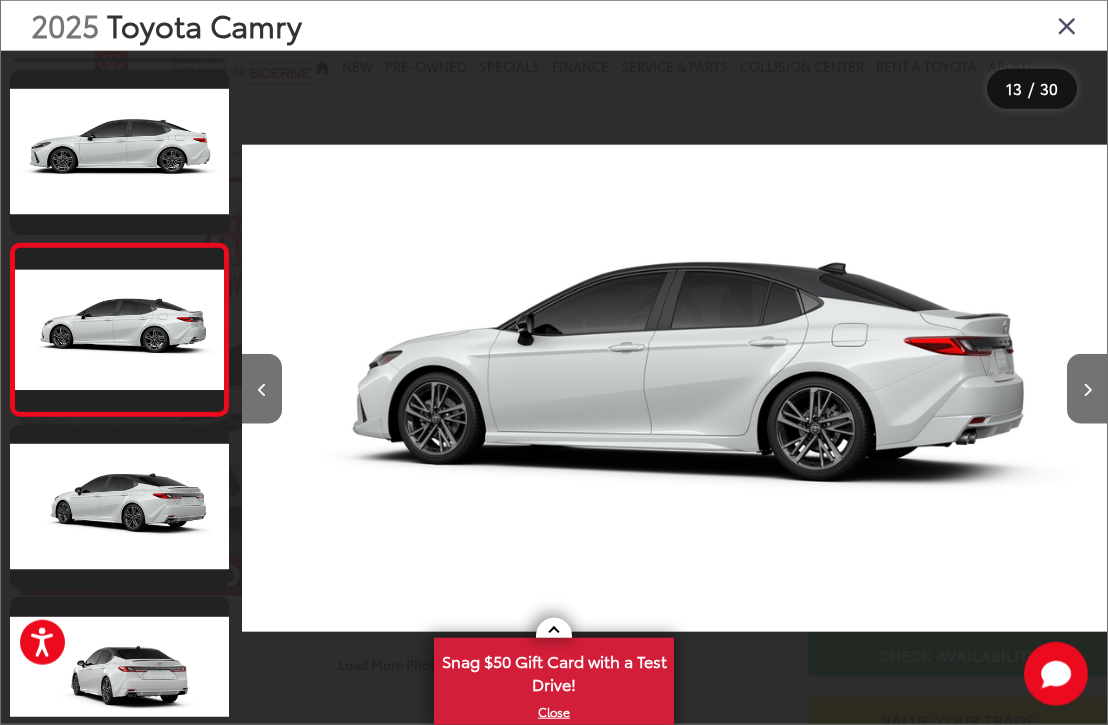 click at bounding box center [1087, 389] 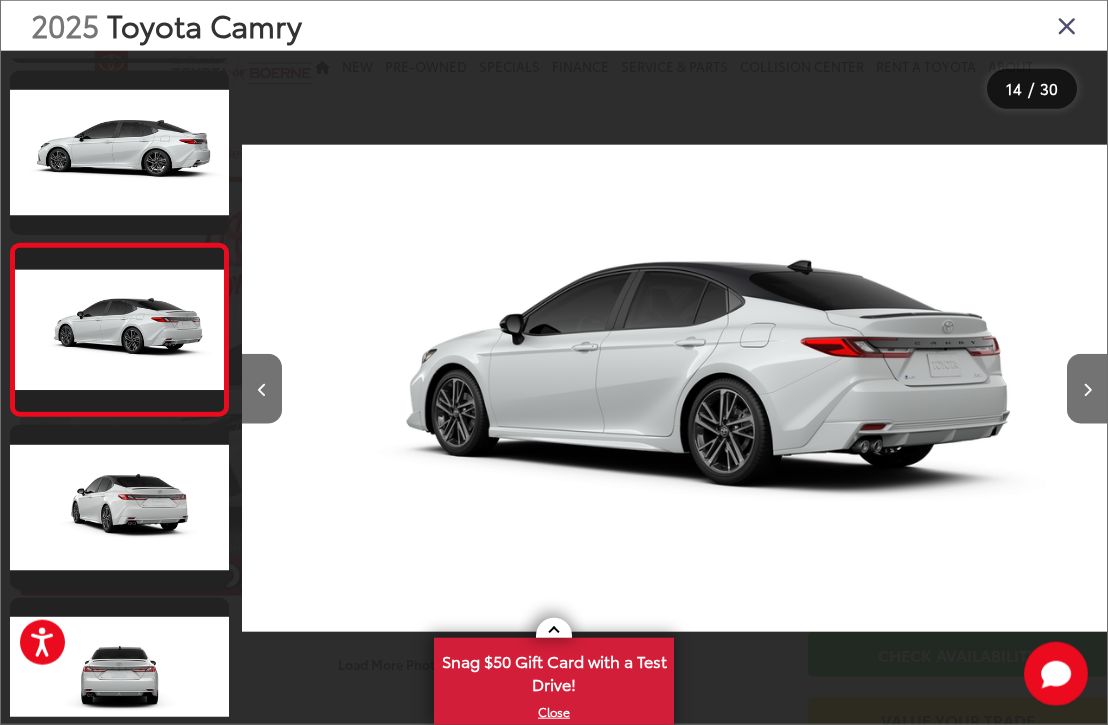 click at bounding box center [1087, 389] 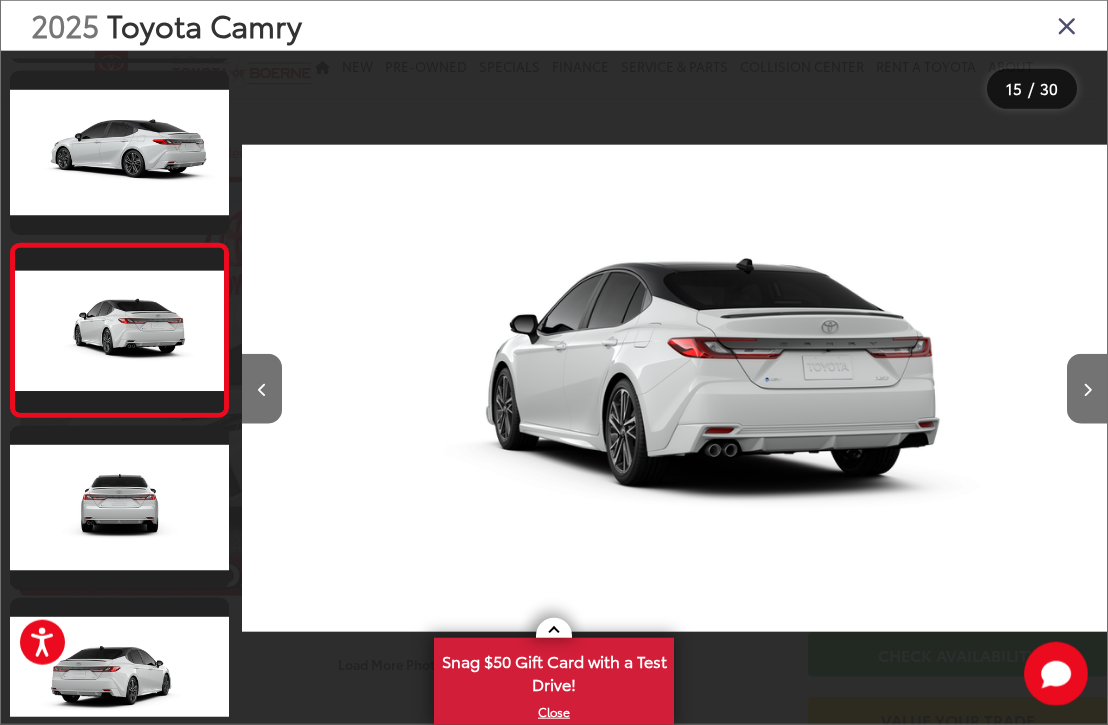 click at bounding box center (1087, 389) 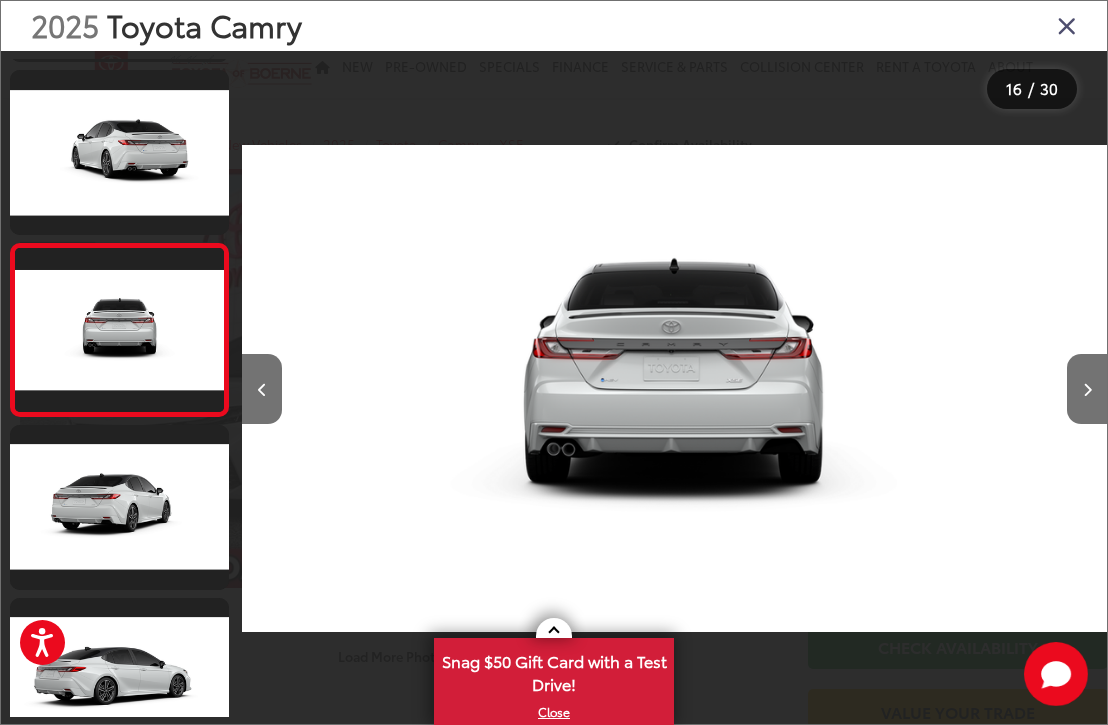 click at bounding box center [1087, 389] 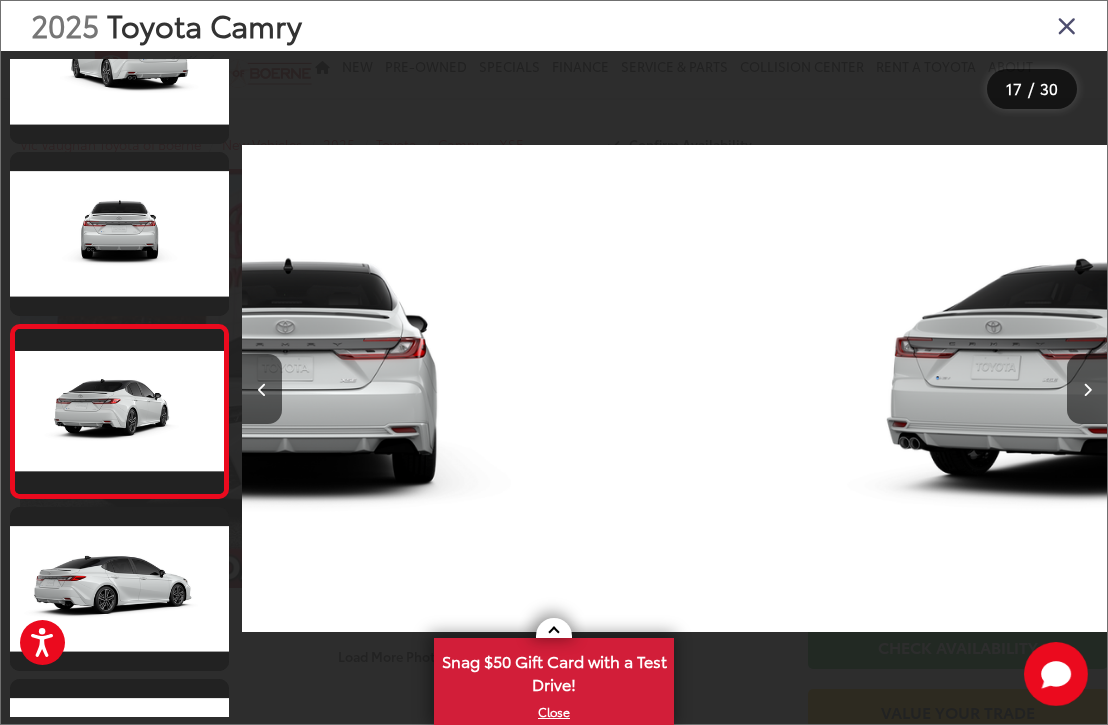 click at bounding box center (1087, 389) 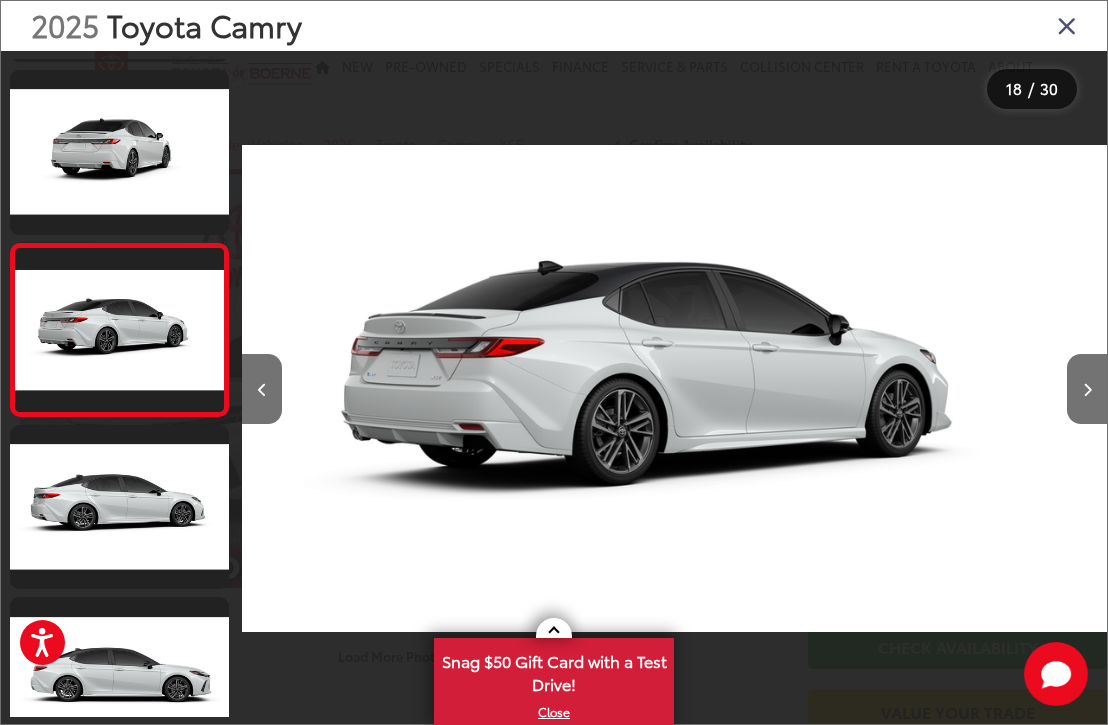 click at bounding box center (1087, 389) 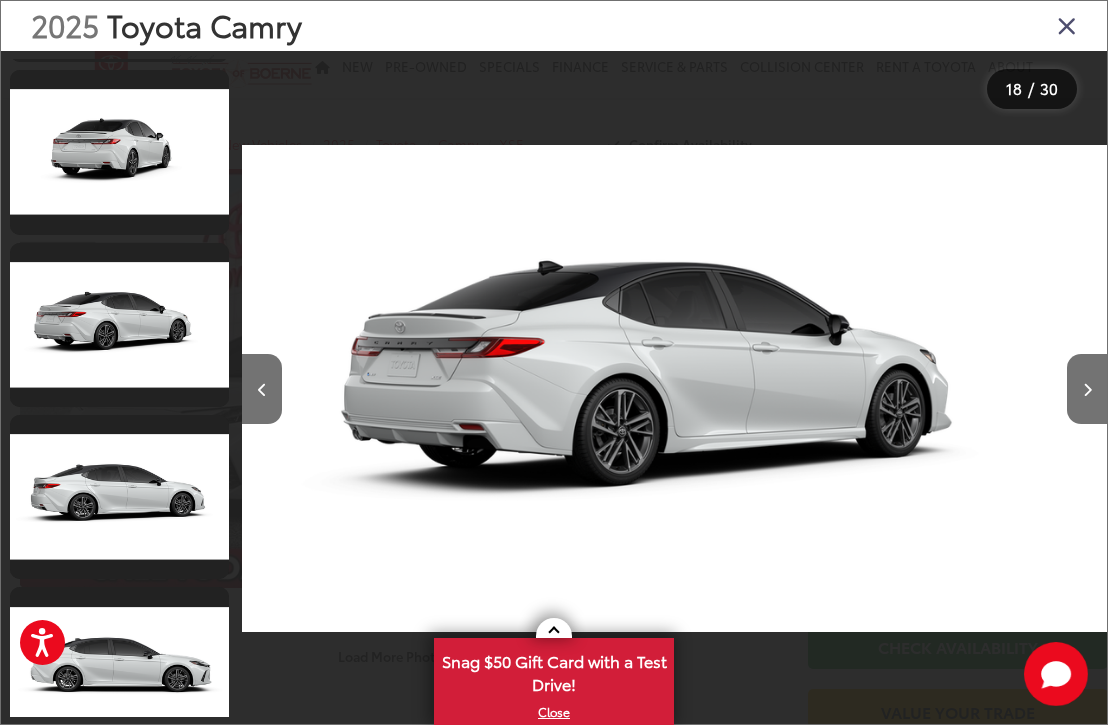 click at bounding box center [1087, 389] 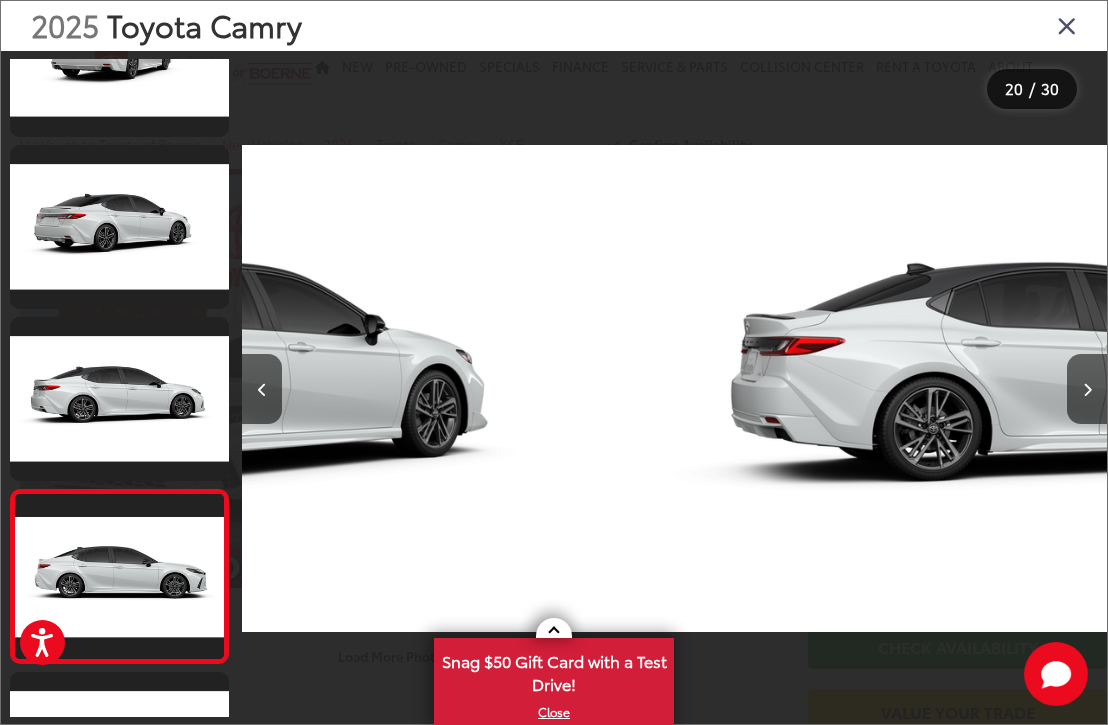 click at bounding box center [1087, 389] 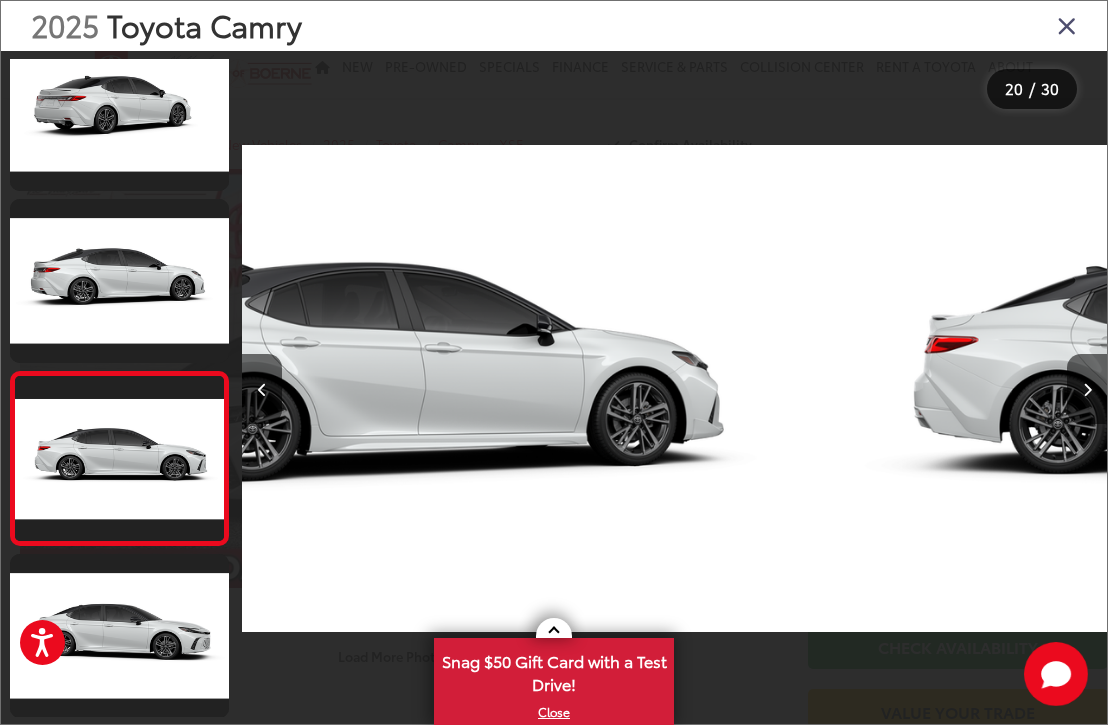 click at bounding box center (1087, 389) 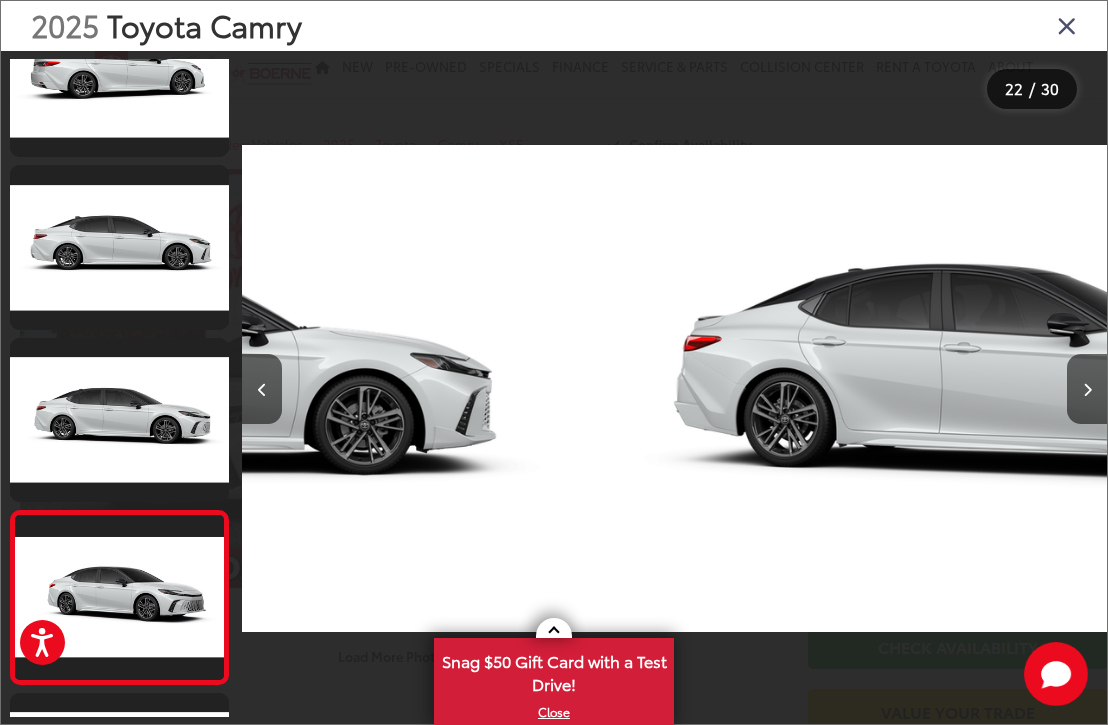 click at bounding box center [1087, 389] 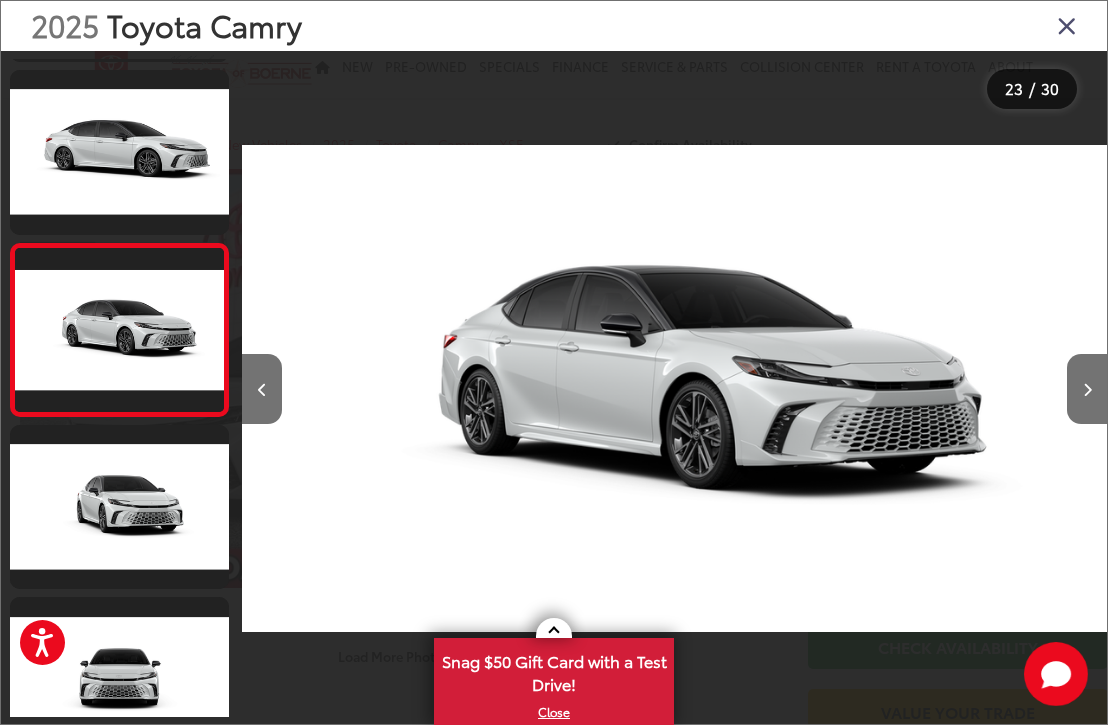 click at bounding box center [1087, 389] 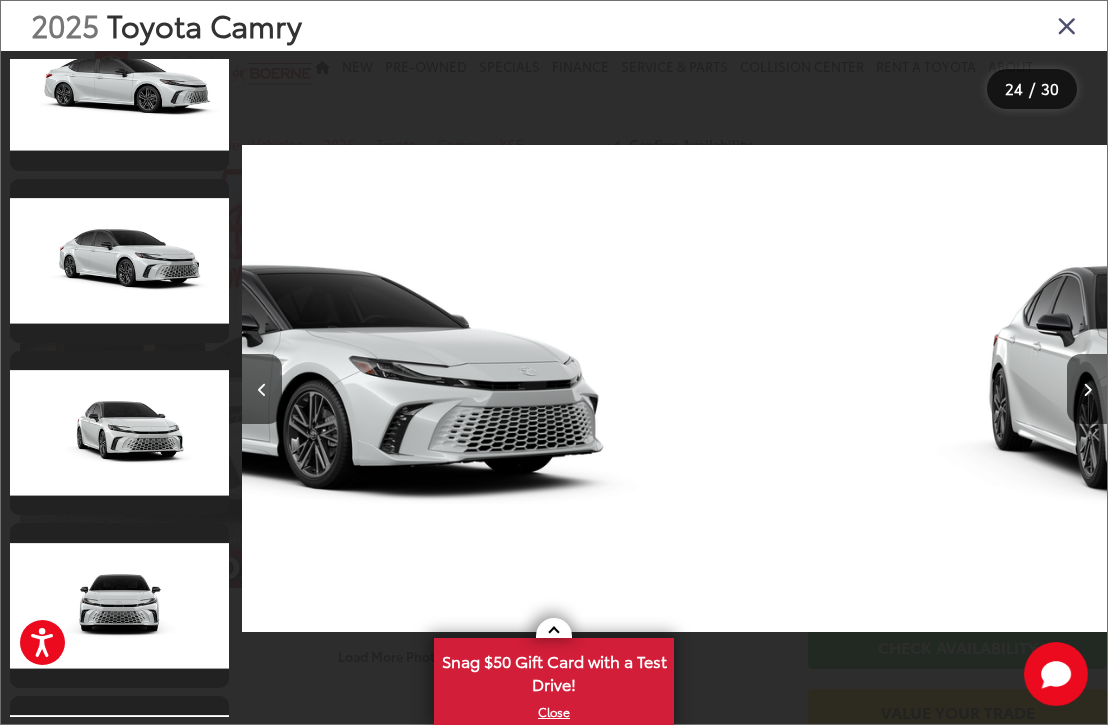 click at bounding box center (1087, 389) 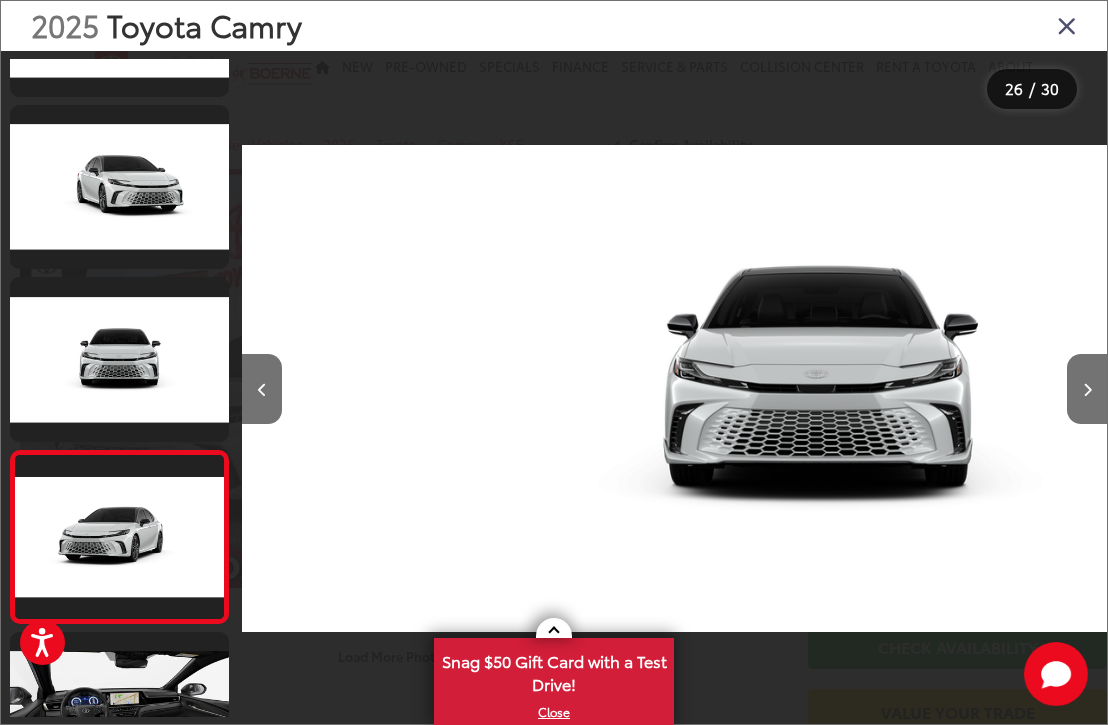 click at bounding box center (1087, 389) 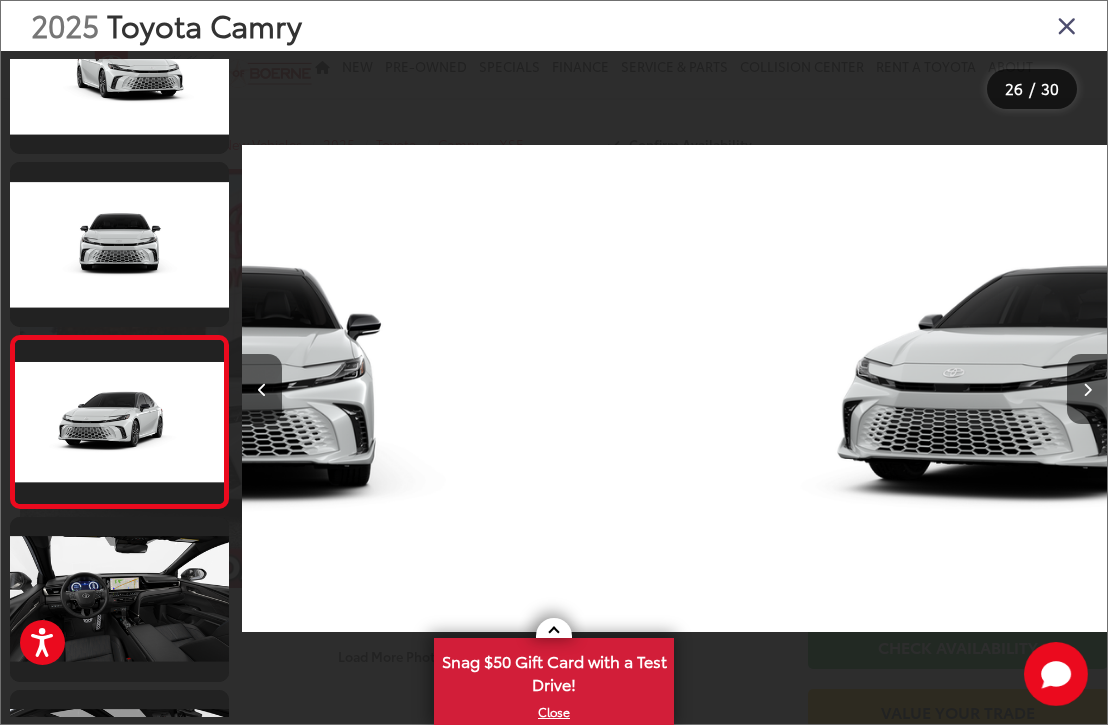 click at bounding box center [1087, 389] 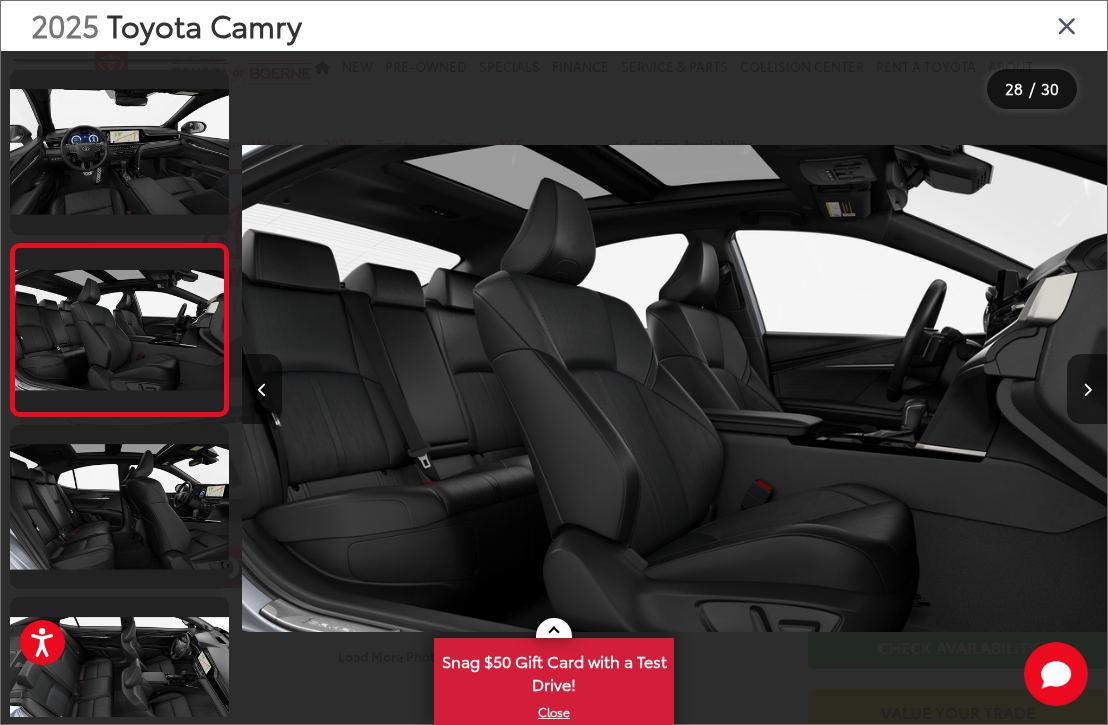 click at bounding box center [1087, 389] 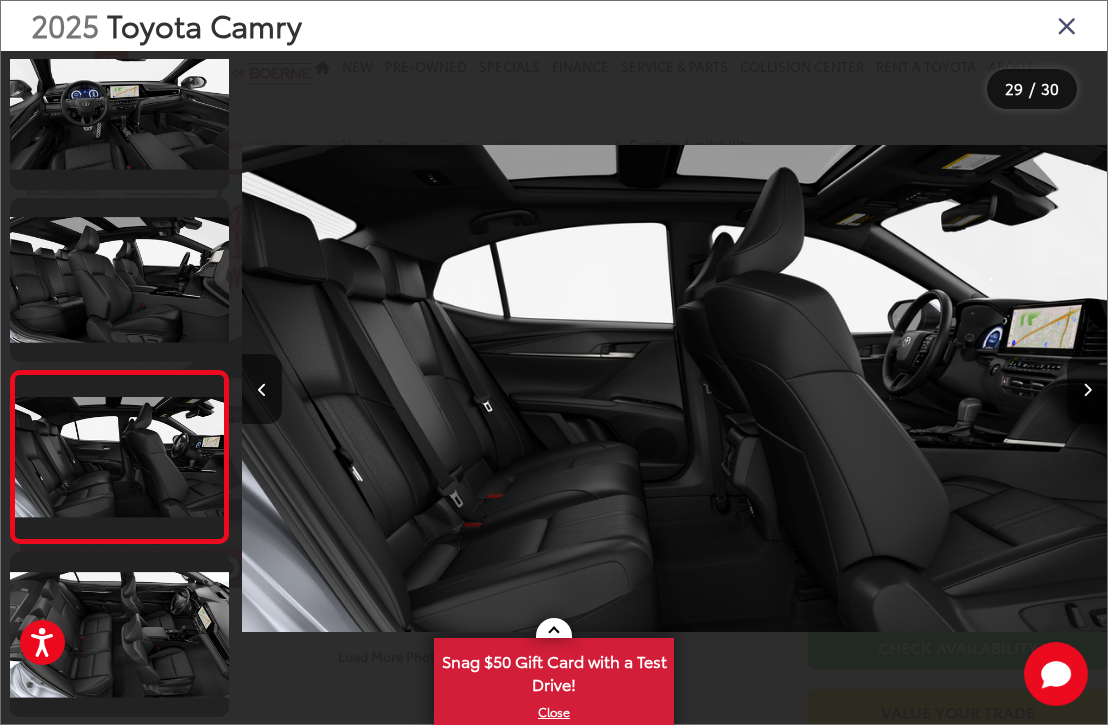 click at bounding box center [119, 280] 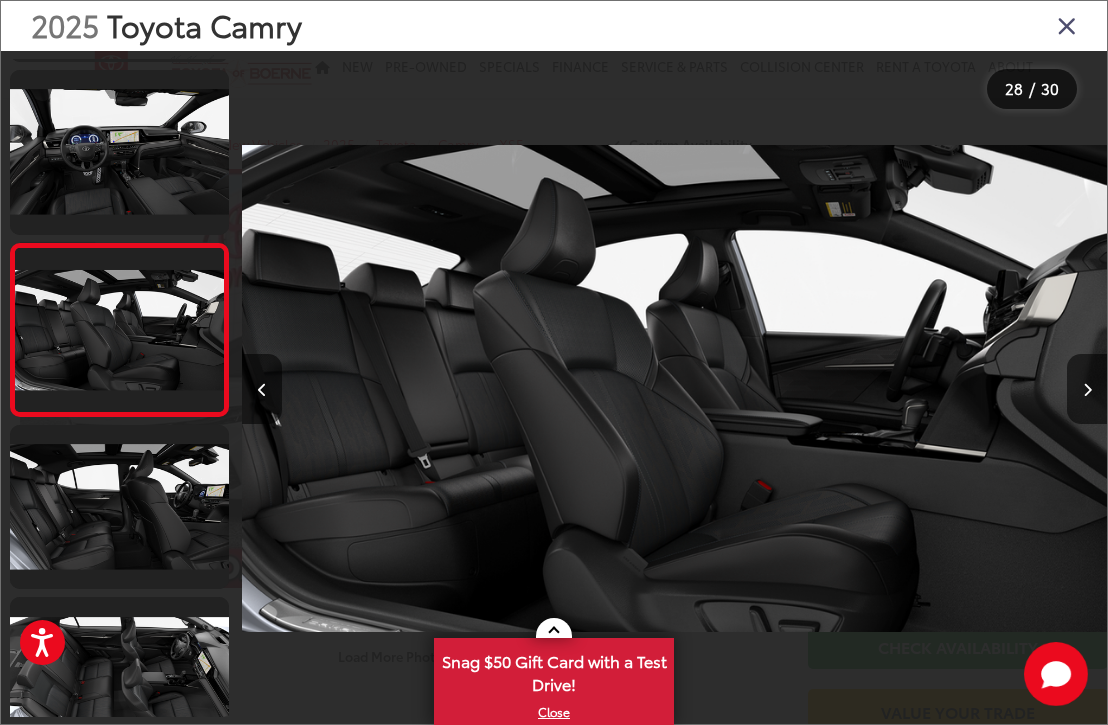 click at bounding box center (119, 152) 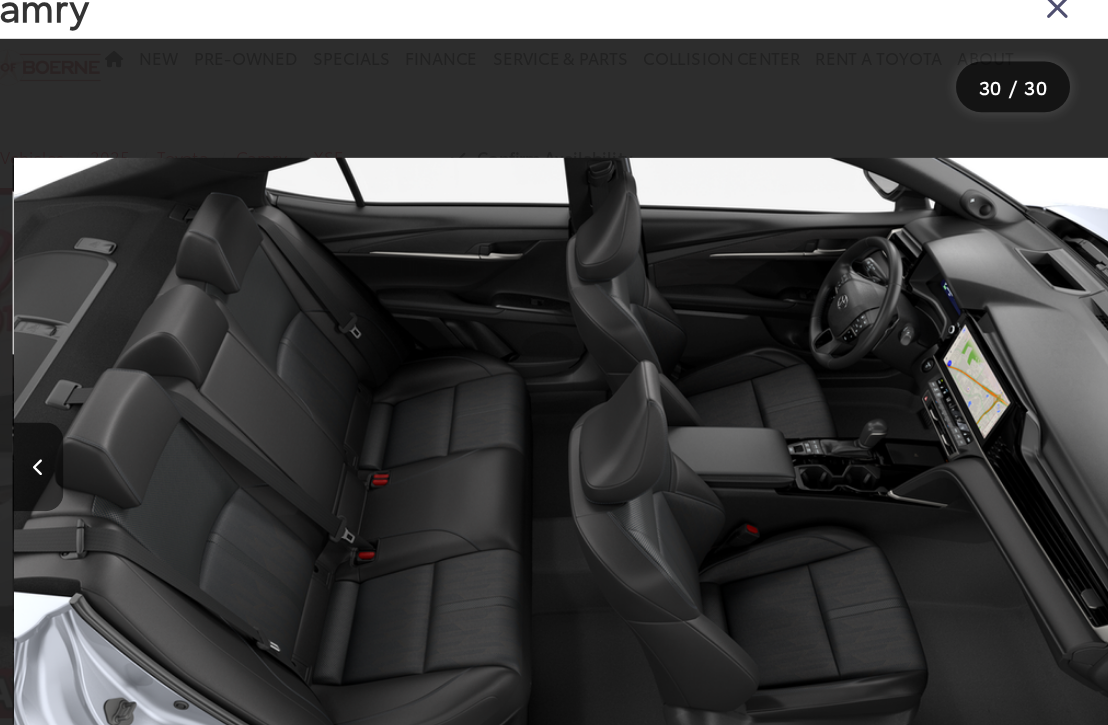 click at bounding box center [350, 388] 